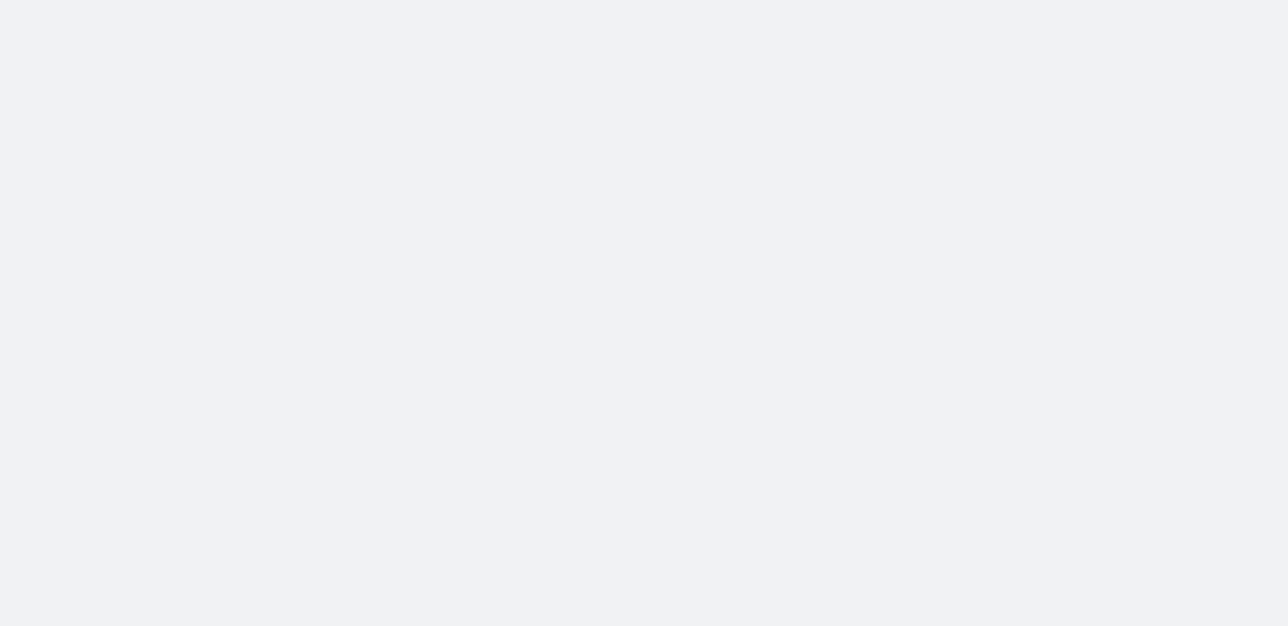 scroll, scrollTop: 0, scrollLeft: 0, axis: both 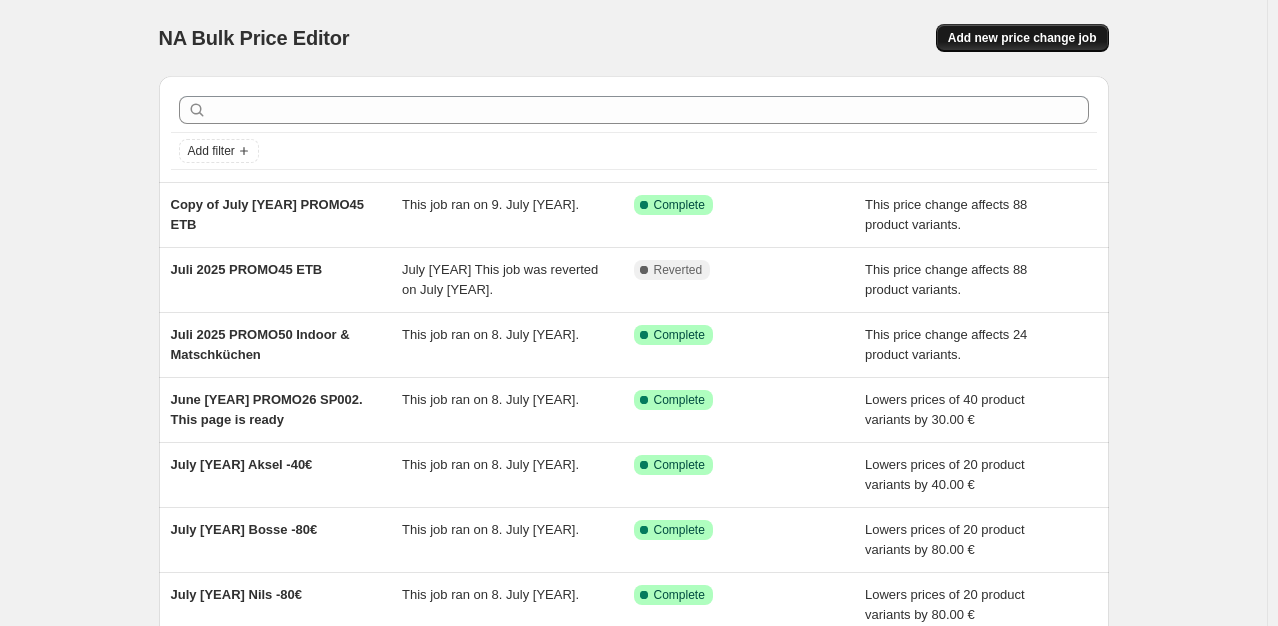 click on "Add new price change job" at bounding box center (1022, 38) 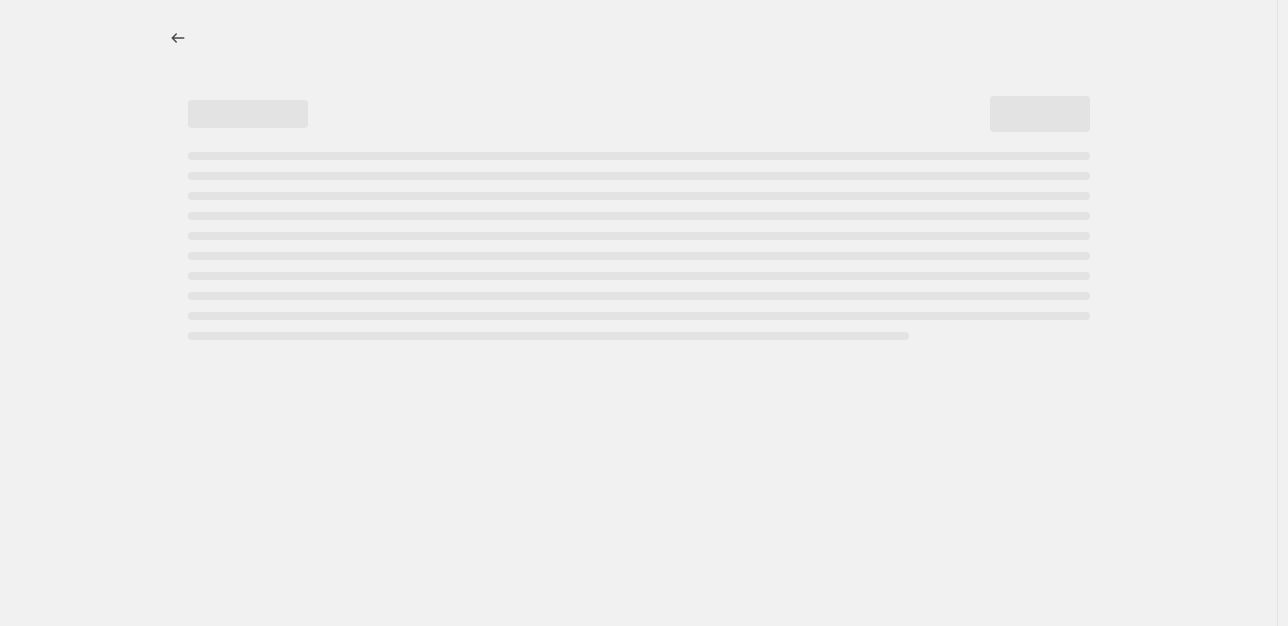select on "percentage" 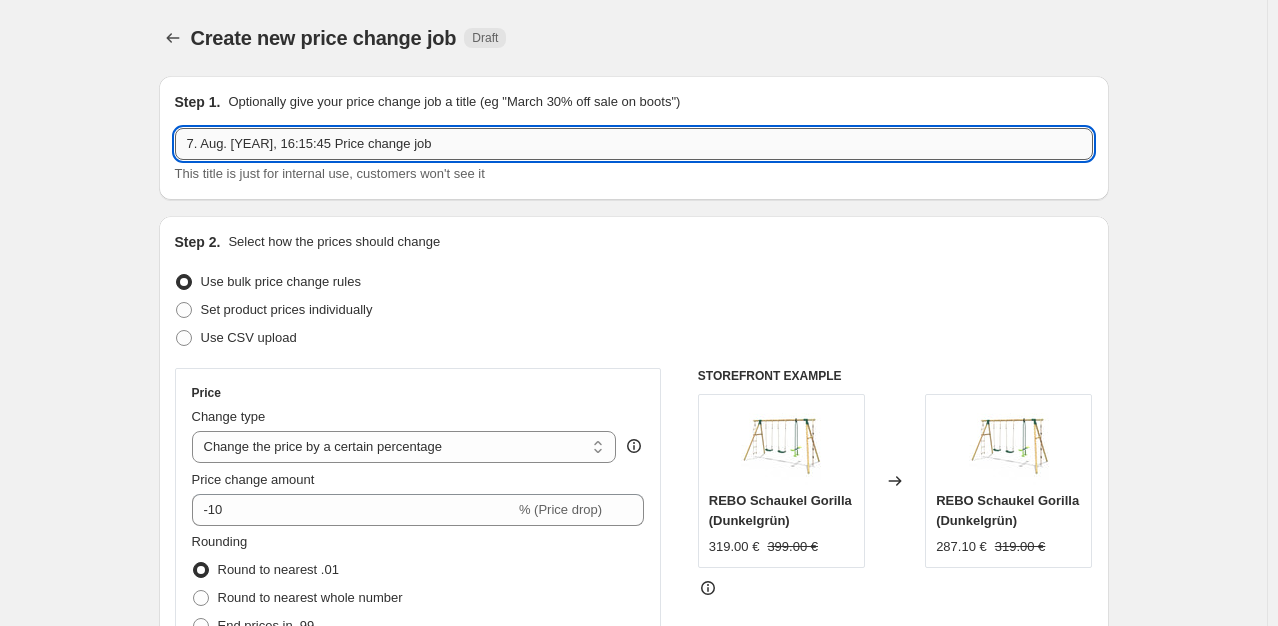 click on "7. Aug. 2025, 16:15:45 Price change job" at bounding box center [634, 144] 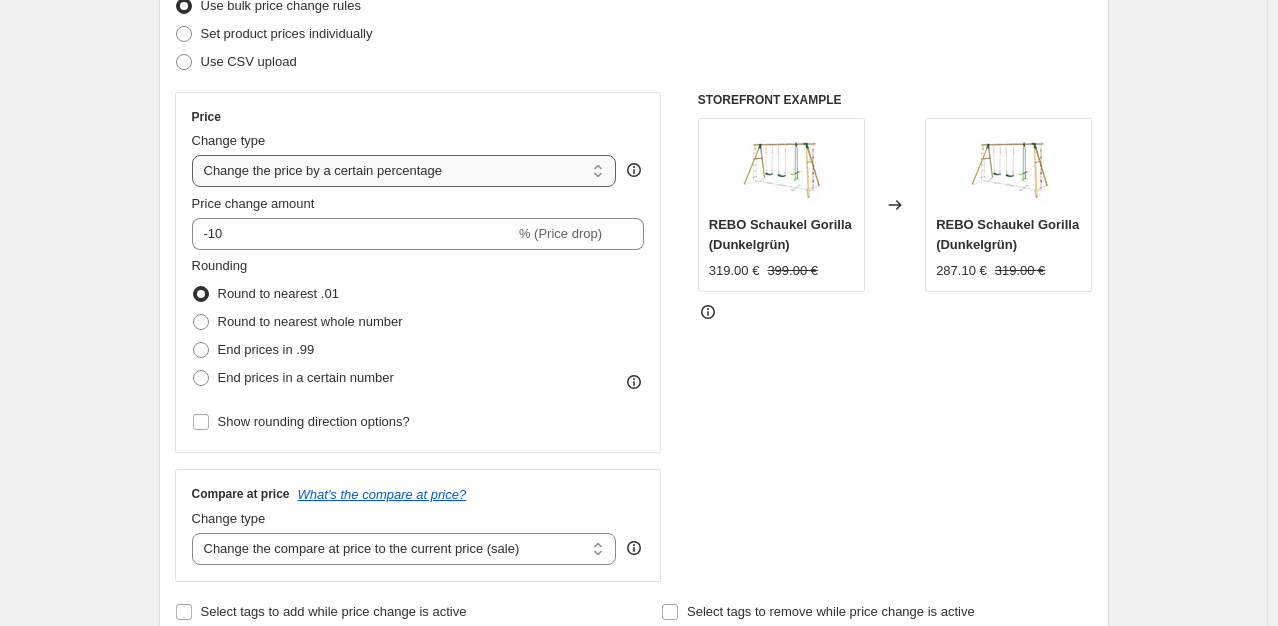 scroll, scrollTop: 275, scrollLeft: 0, axis: vertical 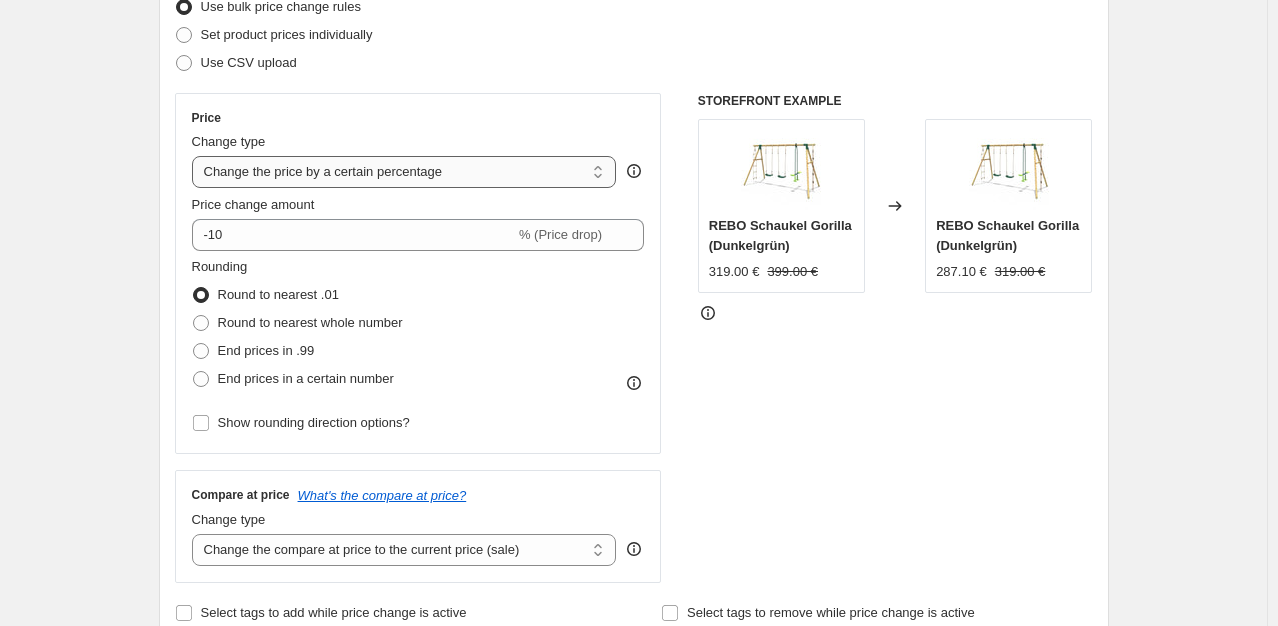 type on "Titel" 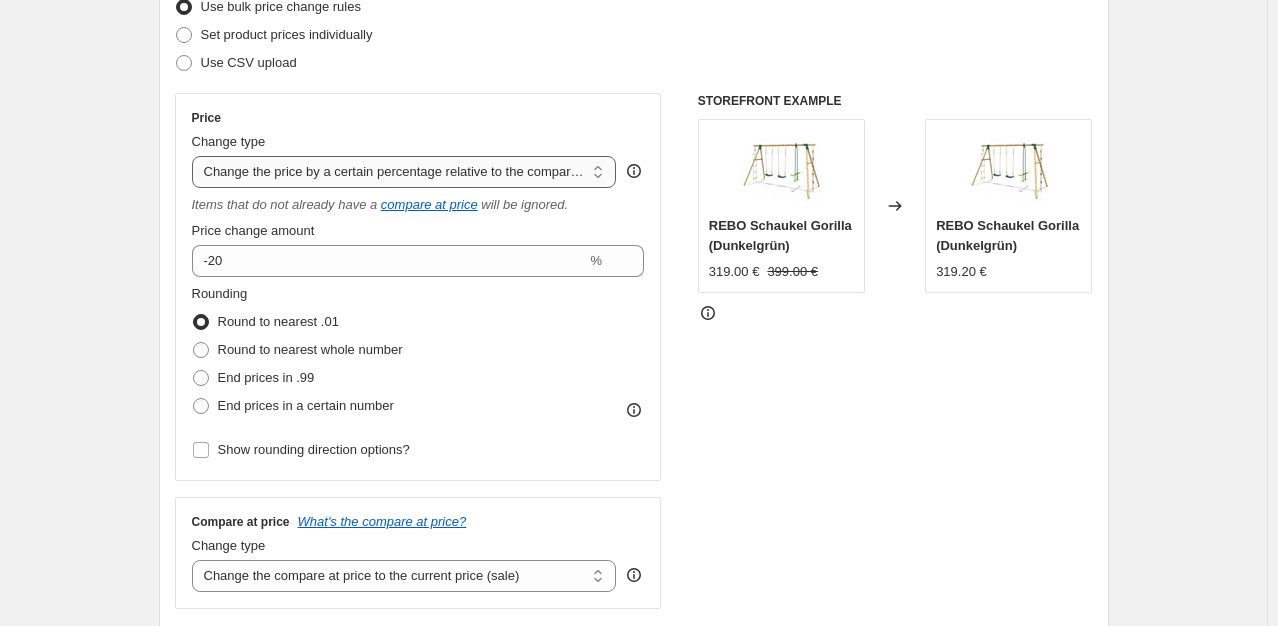click on "Change the price to a certain amount Change the price by a certain amount Change the price by a certain percentage Change the price to the current compare at price (price before sale) Change the price by a certain amount relative to the compare at price Change the price by a certain percentage relative to the compare at price Don't change the price Change the price by a certain percentage relative to the cost per item Change price to certain cost margin" at bounding box center [404, 172] 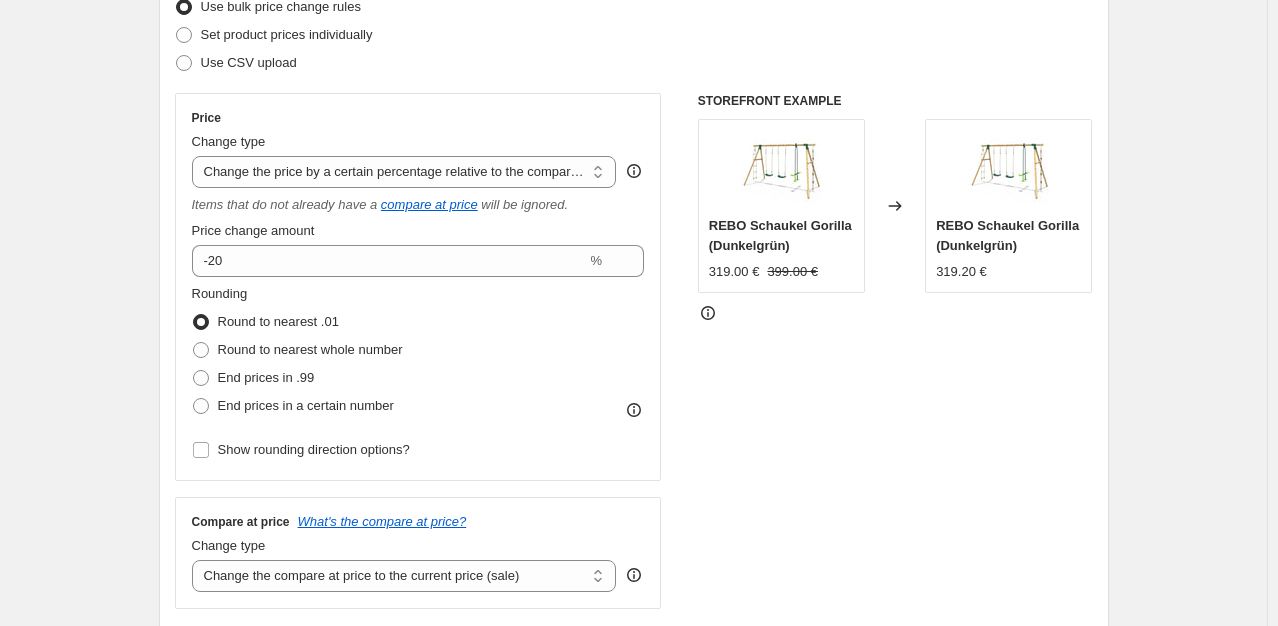 click on "STOREFRONT EXAMPLE REBO Schaukel Gorilla (Dunkelgrün) 319.00 € 399.00 € Changed to REBO Schaukel Gorilla (Dunkelgrün) 319.20 €" at bounding box center (895, 351) 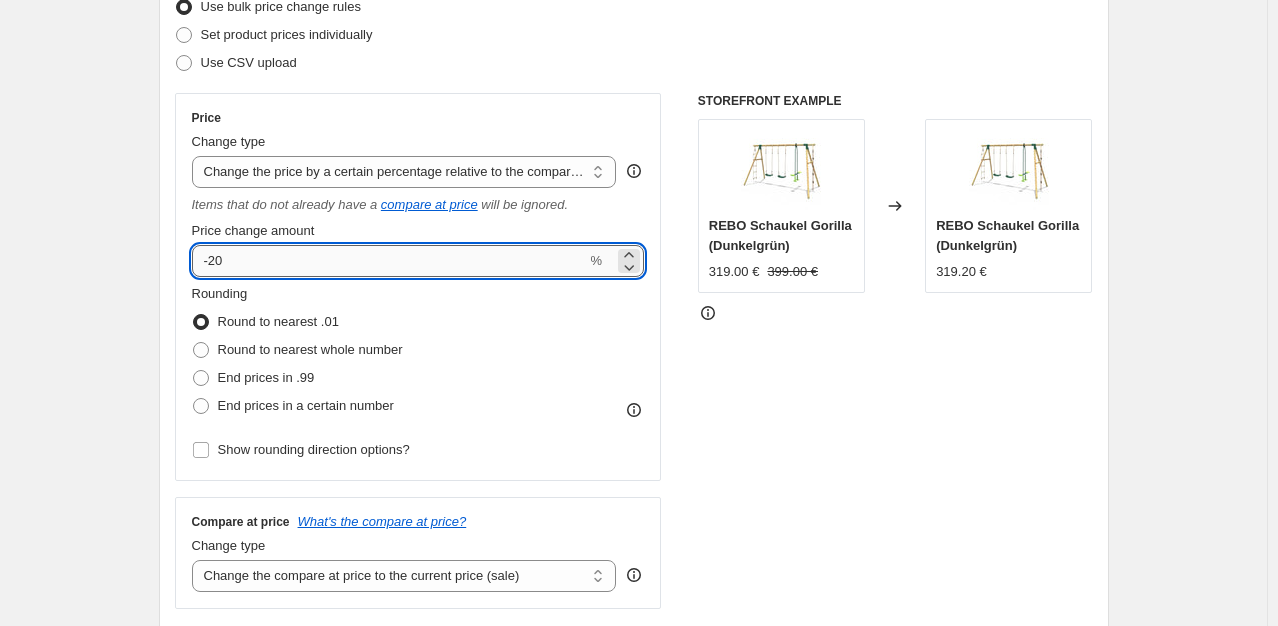 click on "-20" at bounding box center (389, 261) 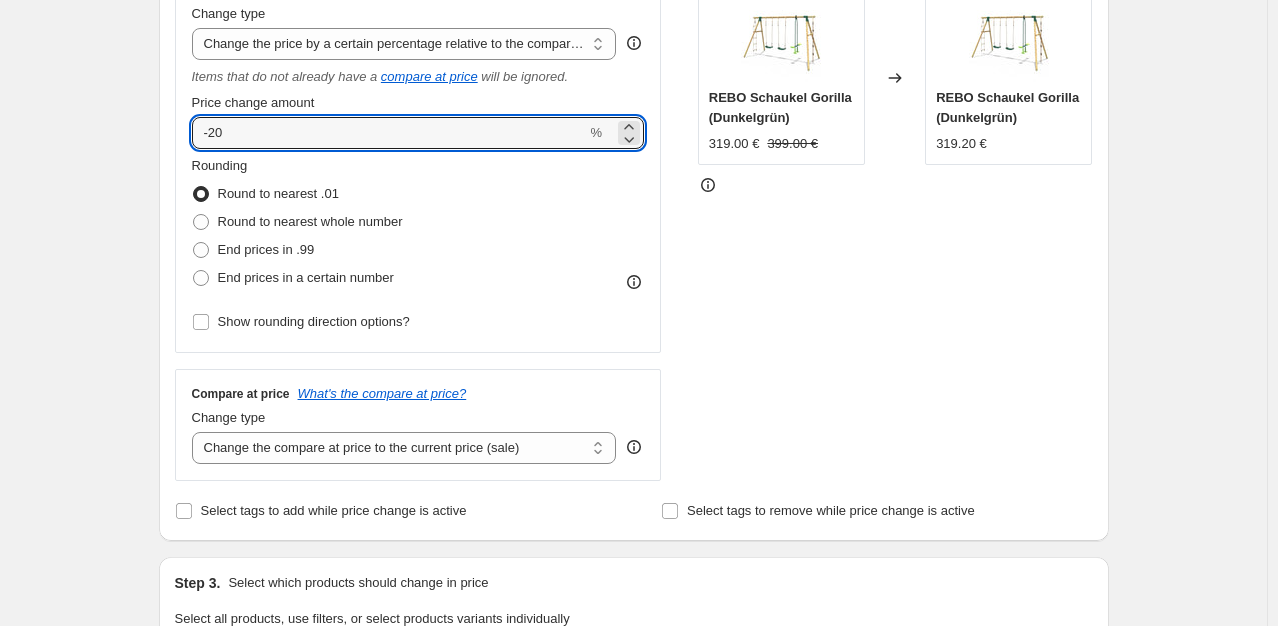 scroll, scrollTop: 422, scrollLeft: 0, axis: vertical 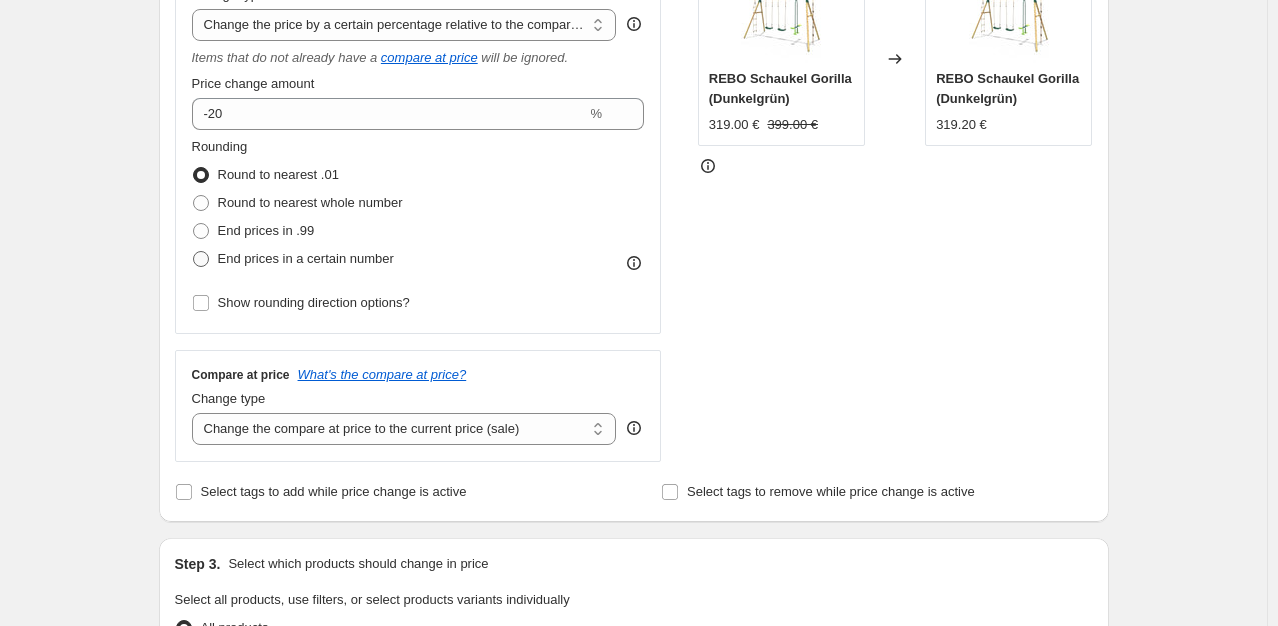 click at bounding box center (201, 259) 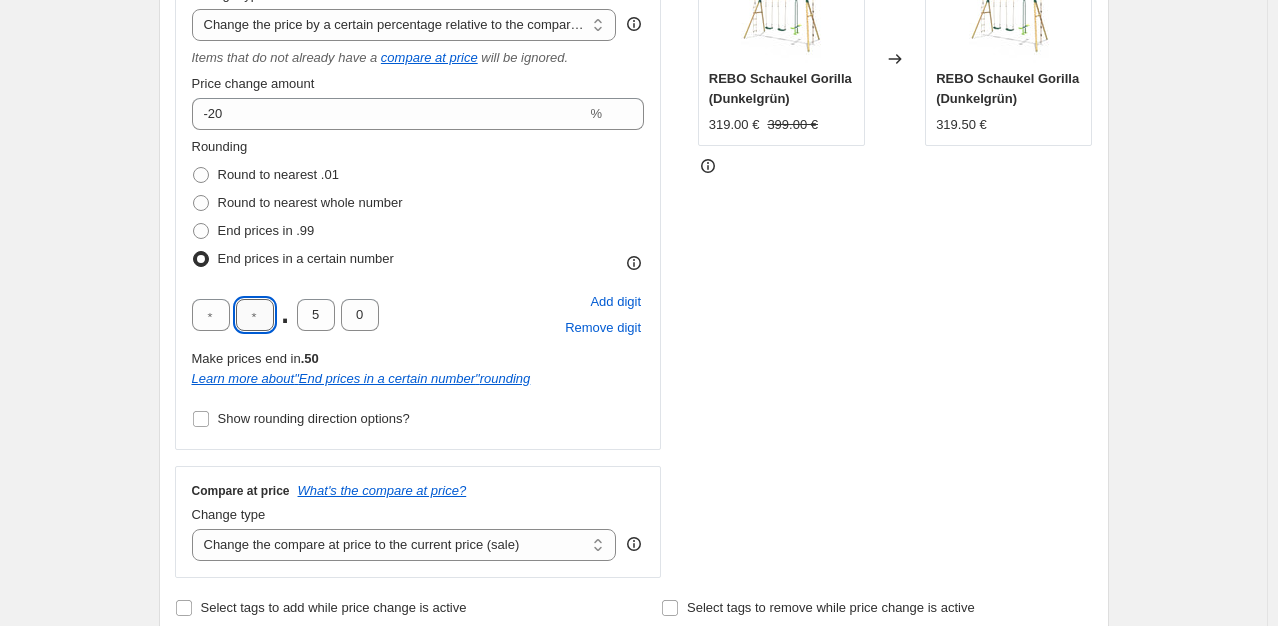 click at bounding box center [255, 315] 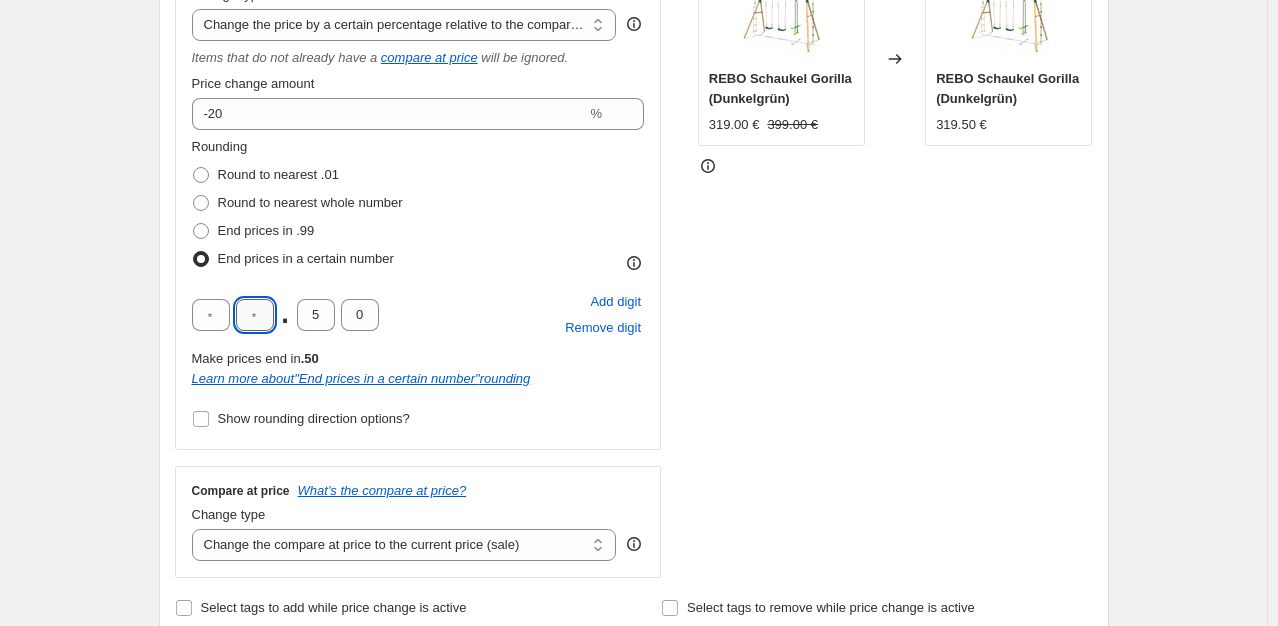 type on "9" 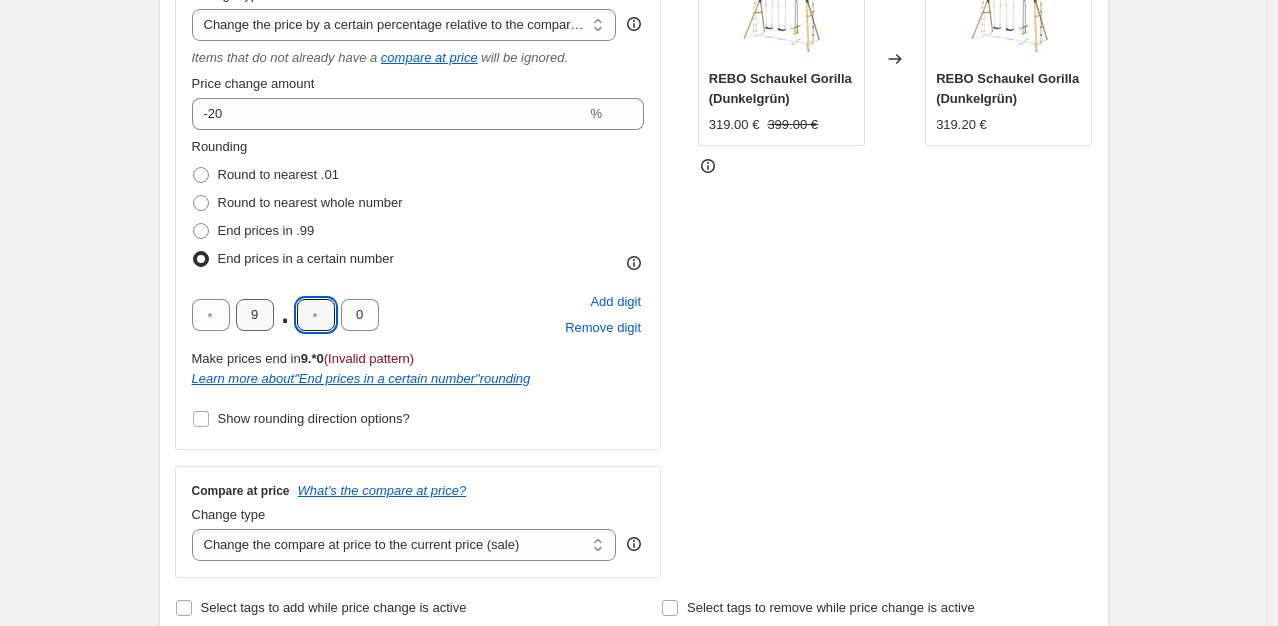 type on "0" 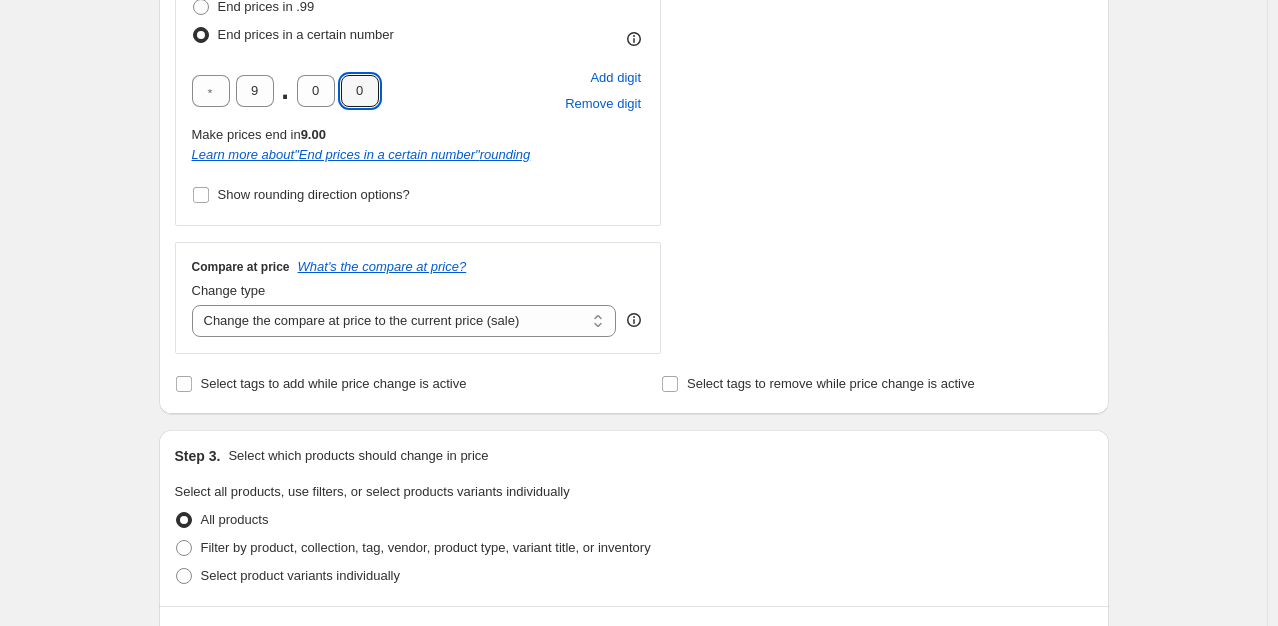 scroll, scrollTop: 644, scrollLeft: 0, axis: vertical 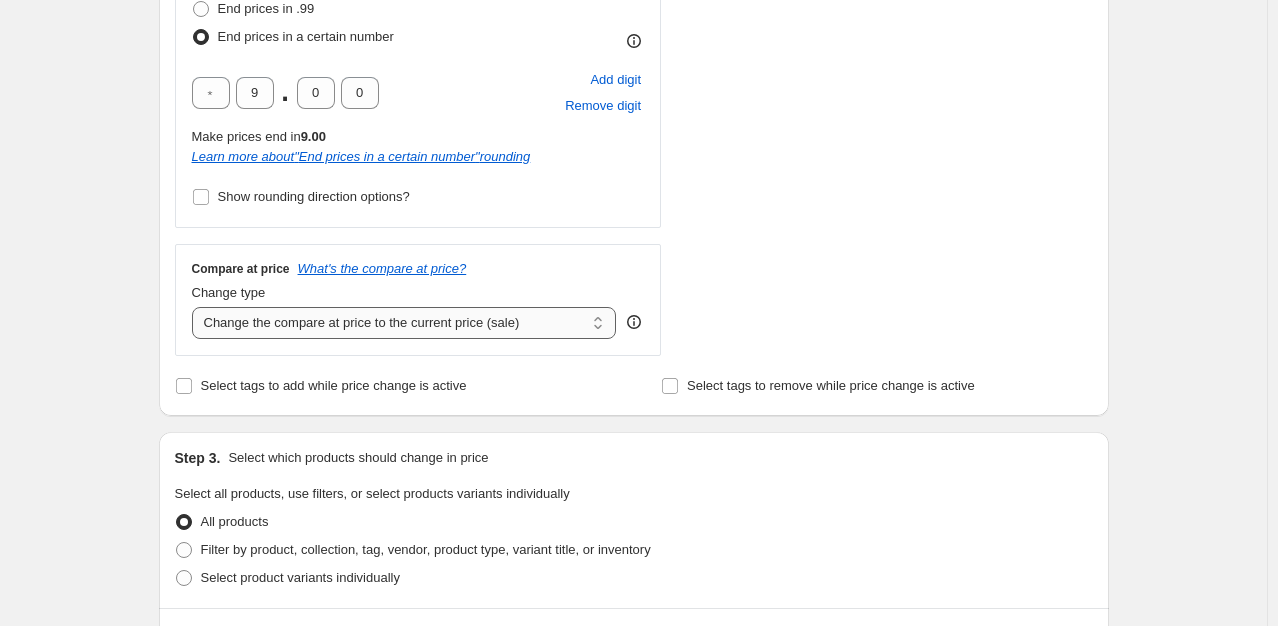 click on "Change the compare at price to the current price (sale) Change the compare at price to a certain amount Change the compare at price by a certain amount Change the compare at price by a certain percentage Change the compare at price by a certain amount relative to the actual price Change the compare at price by a certain percentage relative to the actual price Don't change the compare at price Remove the compare at price" at bounding box center (404, 323) 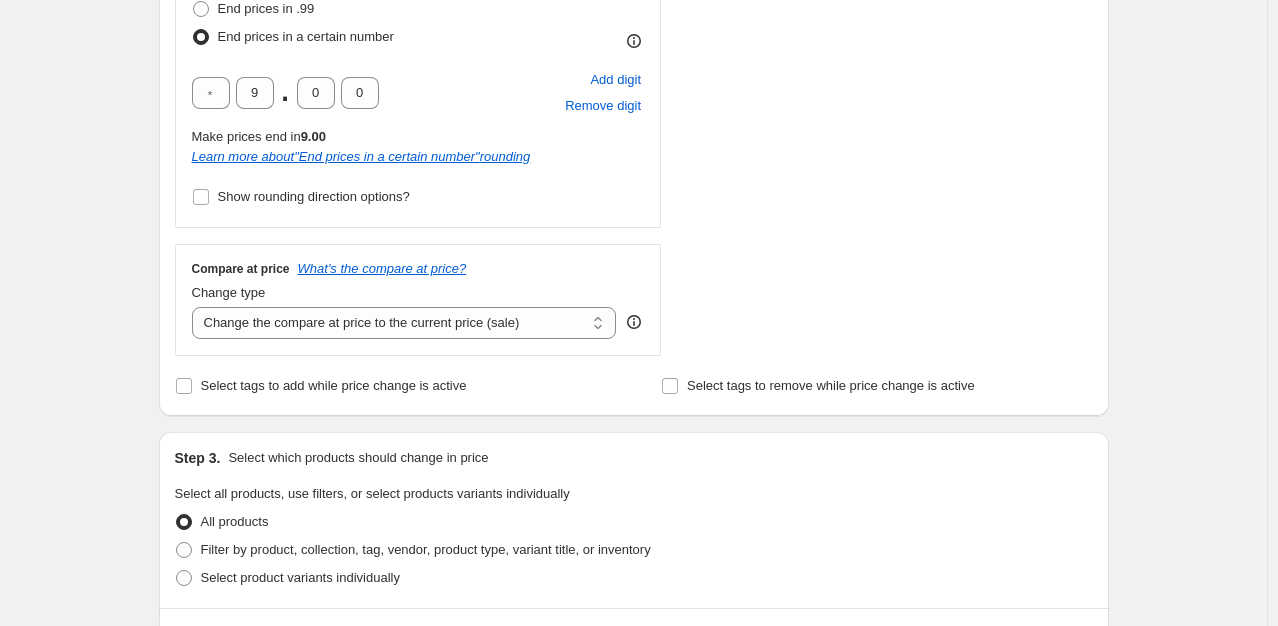 select on "no_change" 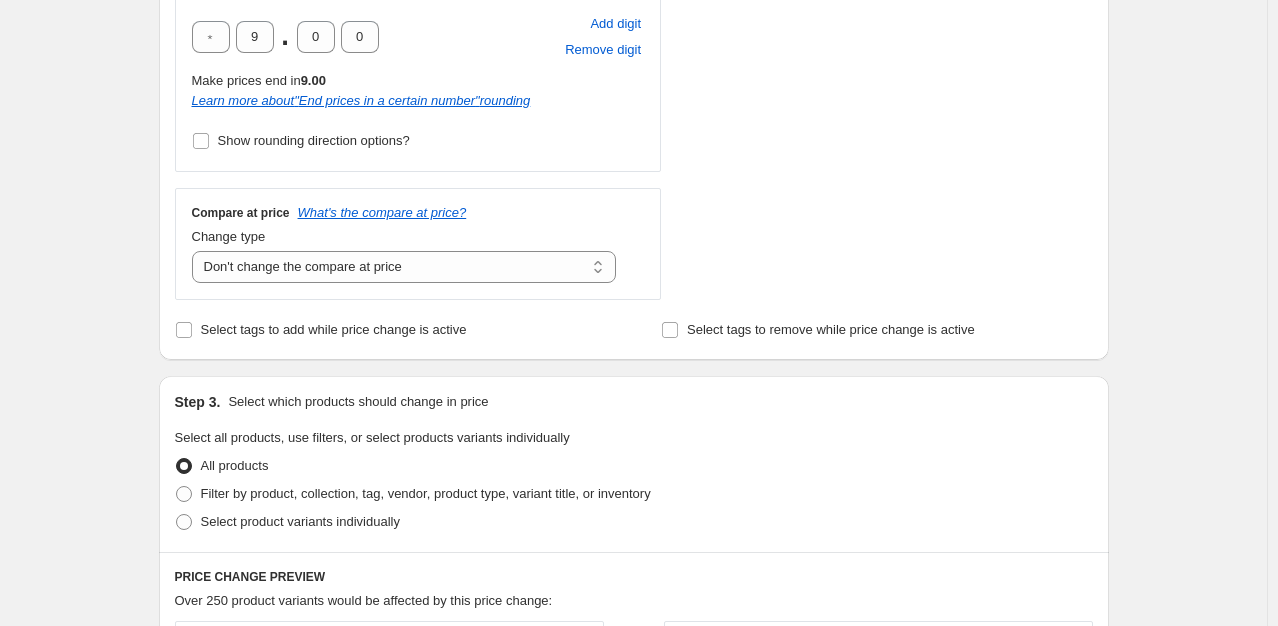 scroll, scrollTop: 736, scrollLeft: 0, axis: vertical 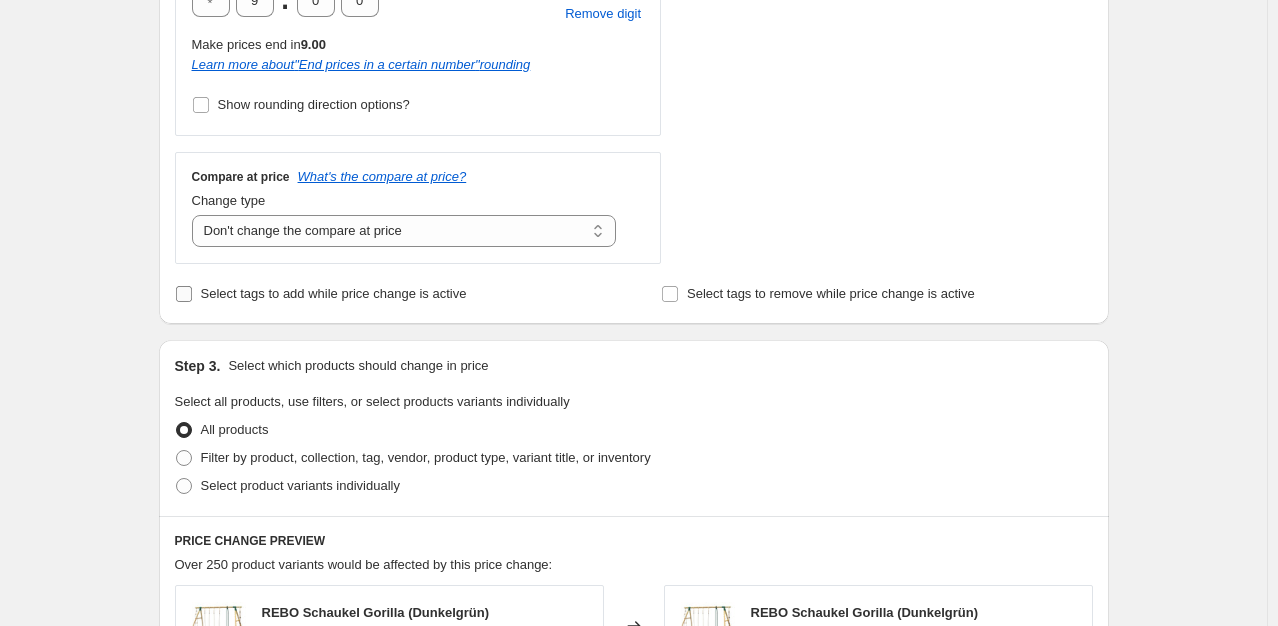 click on "Select tags to add while price change is active" at bounding box center [184, 294] 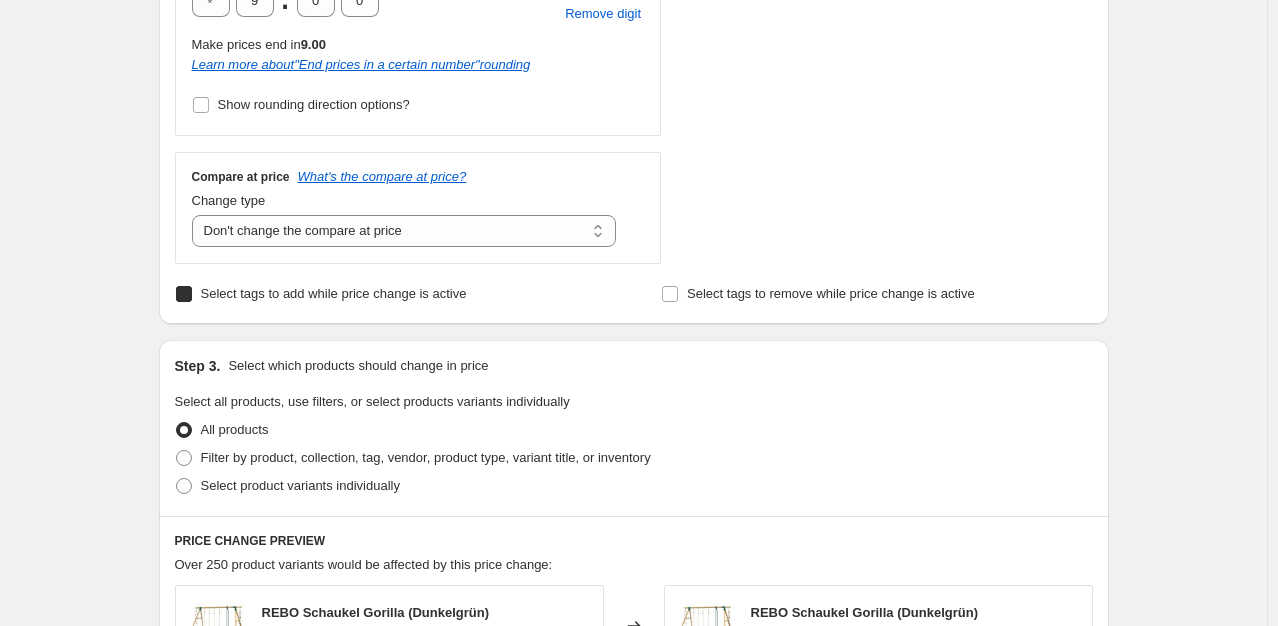 checkbox on "true" 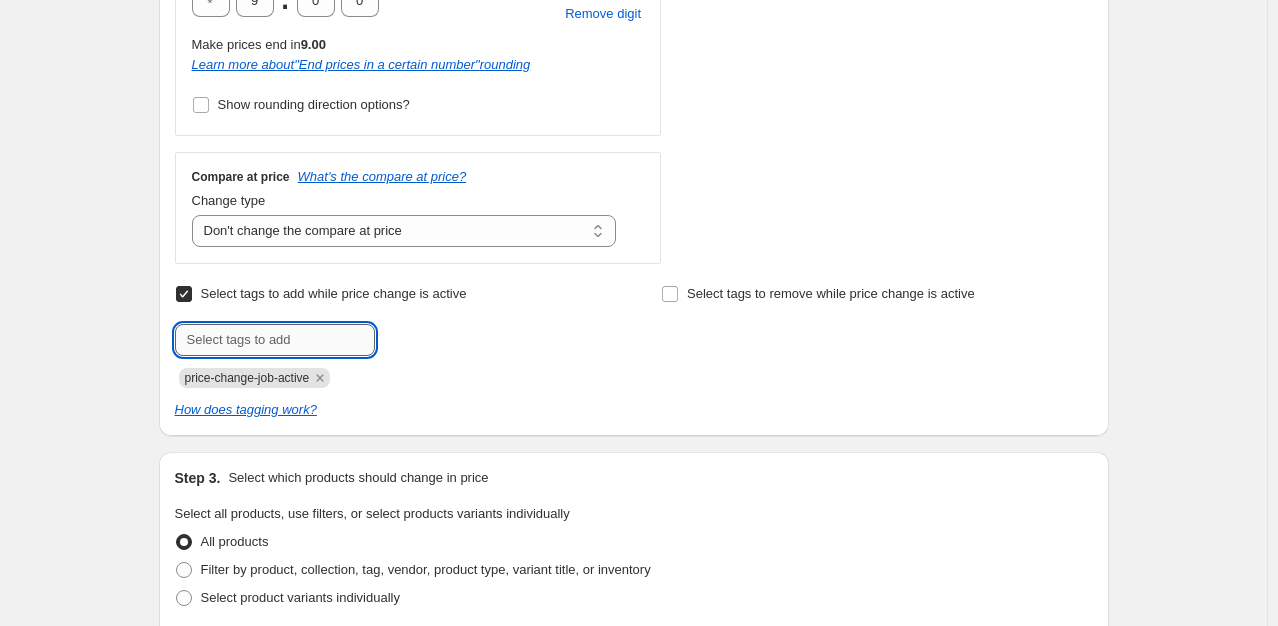 click at bounding box center [275, 340] 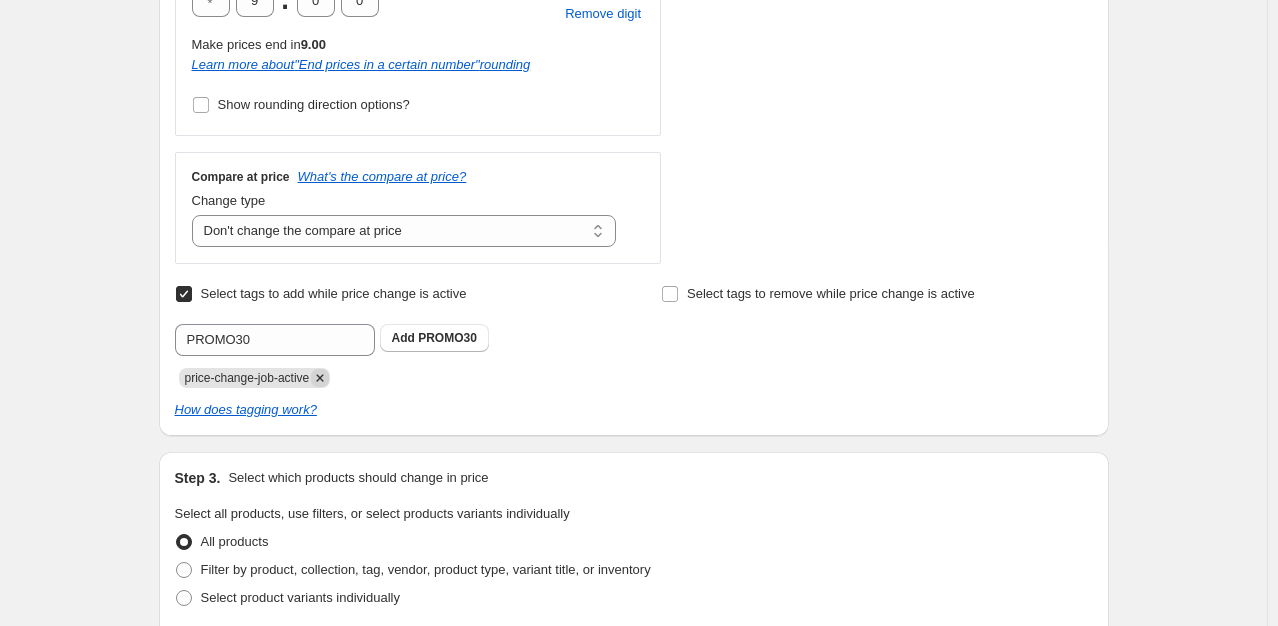 click 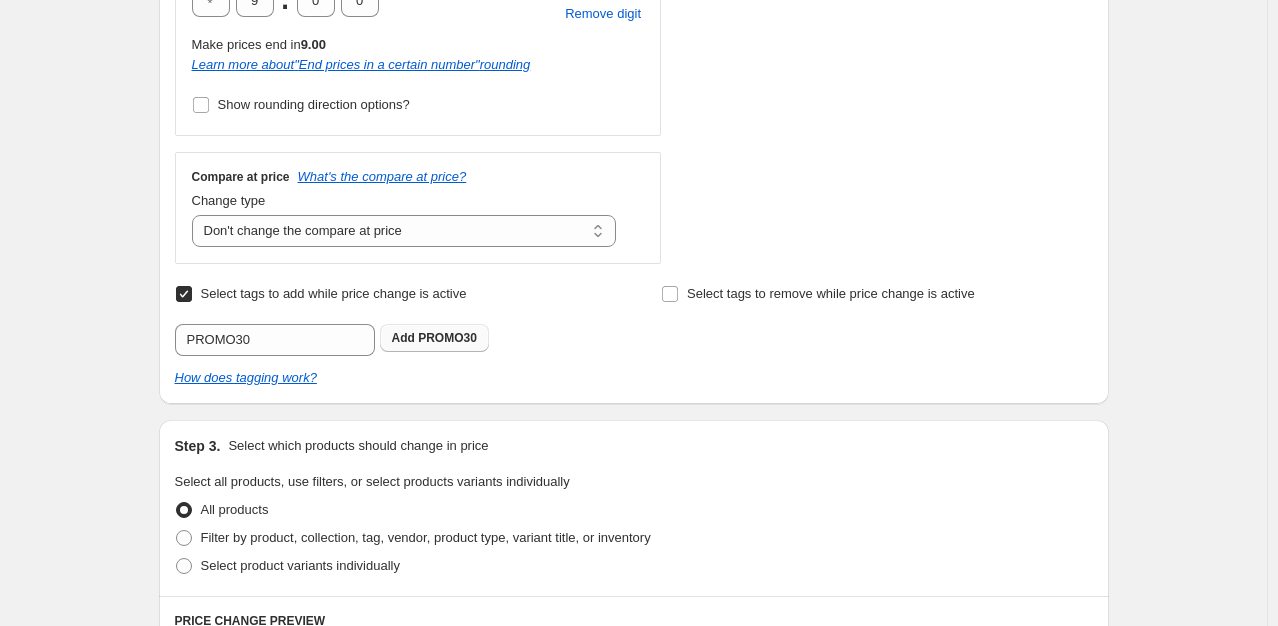 click on "PROMO30" at bounding box center [447, 338] 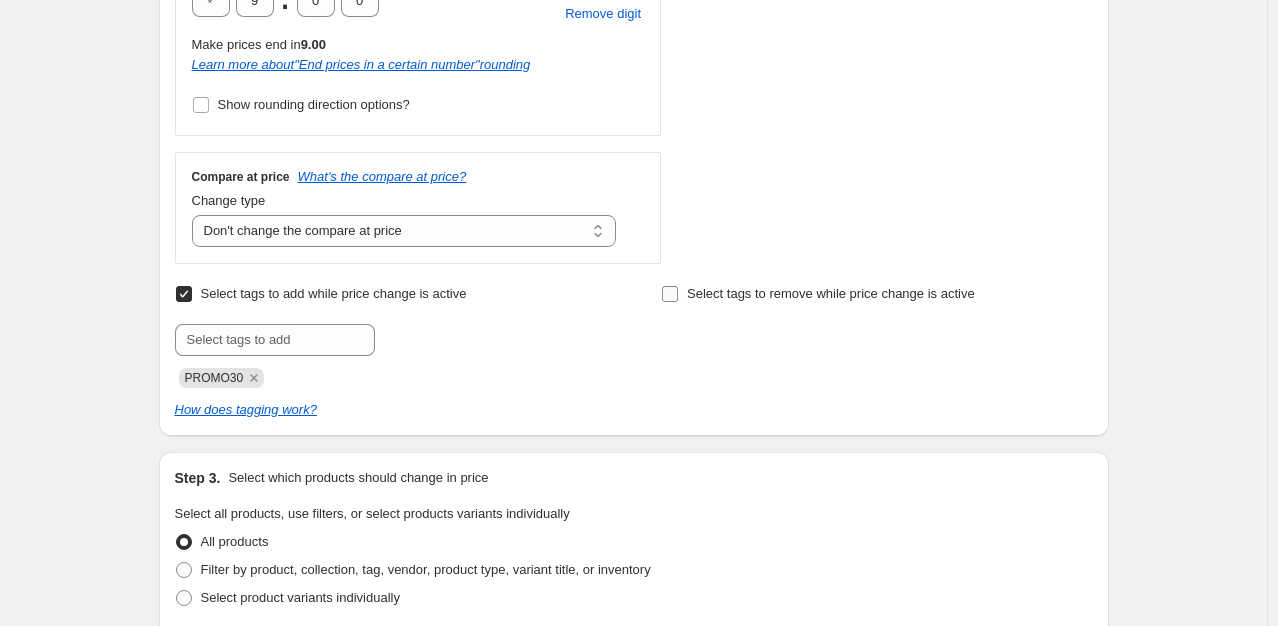 click on "Select tags to remove while price change is active" at bounding box center (670, 294) 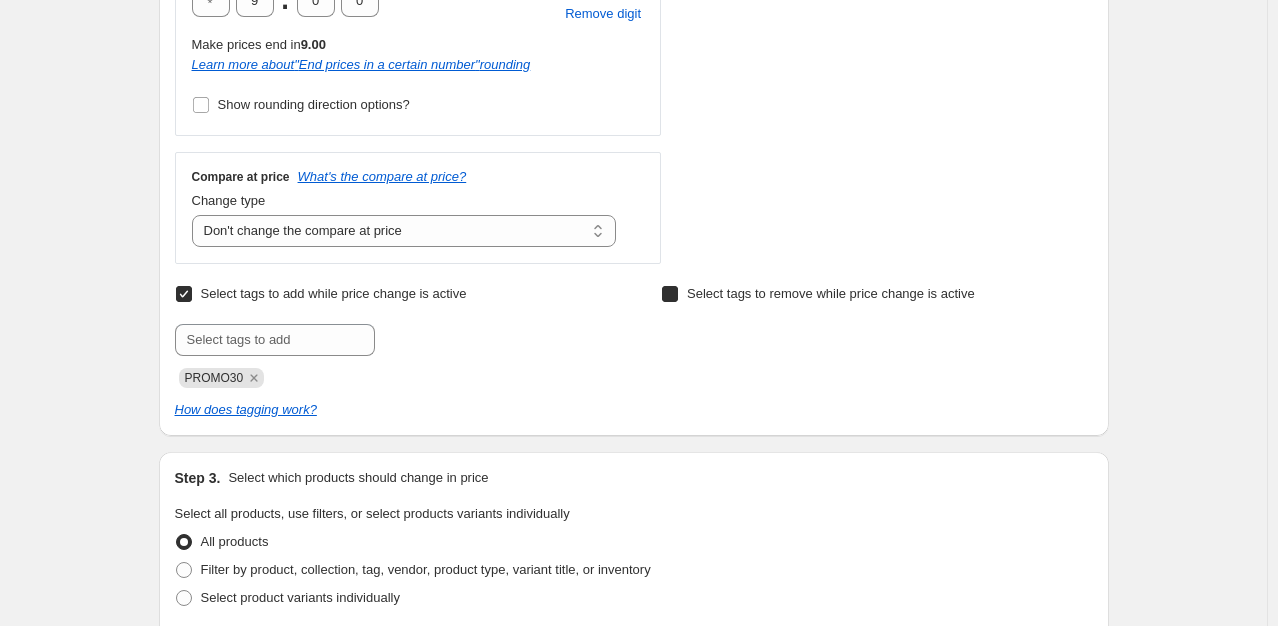 checkbox on "true" 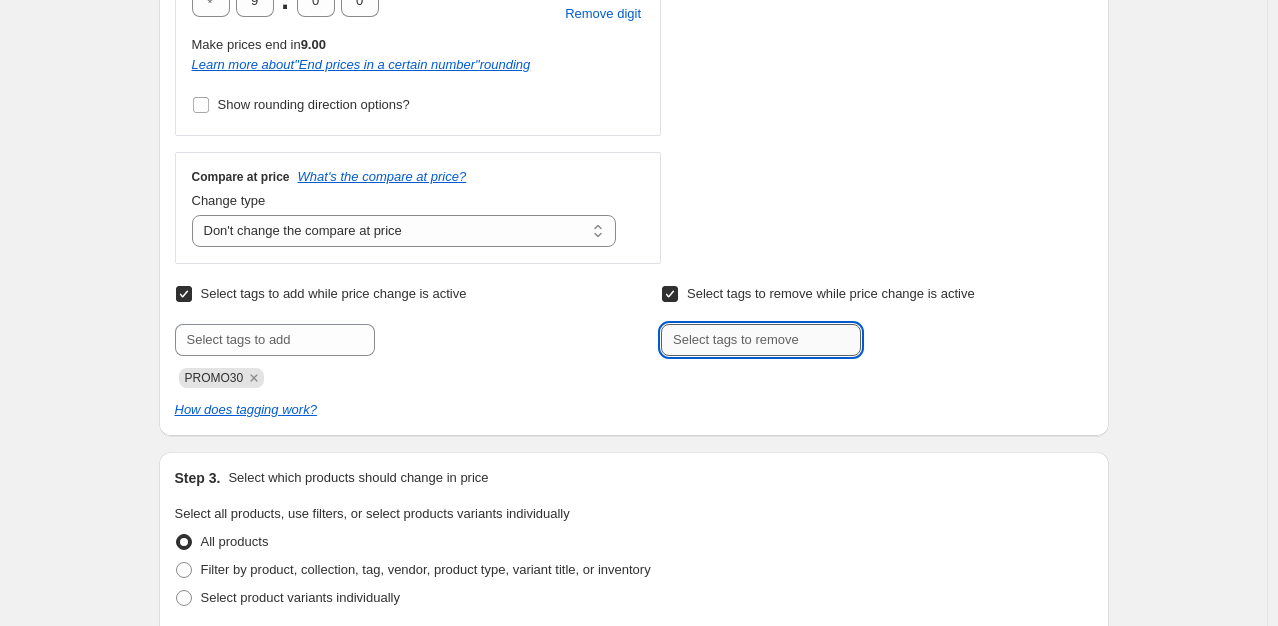 click at bounding box center (761, 340) 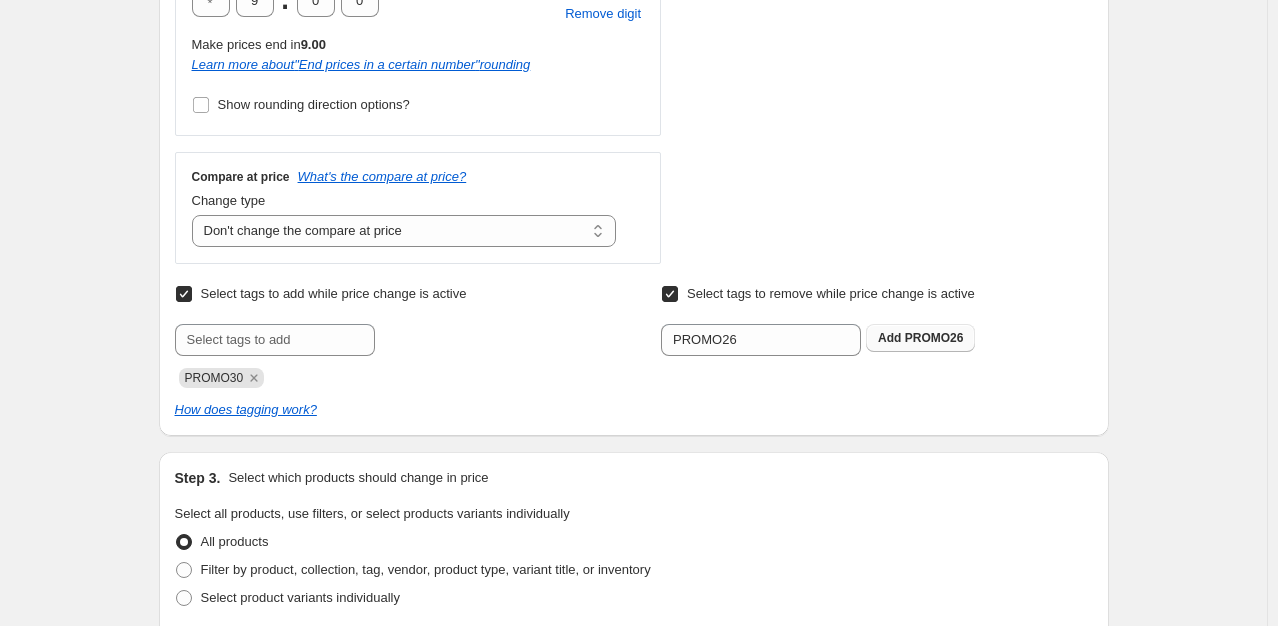 click on "Add" at bounding box center (889, 338) 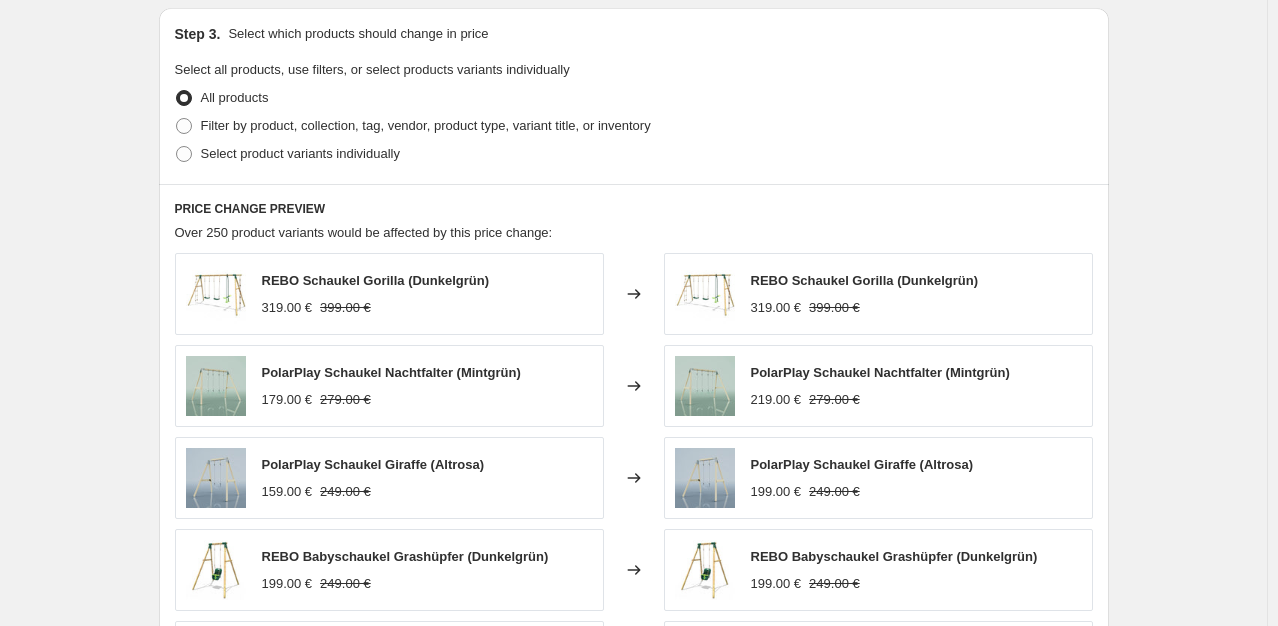 scroll, scrollTop: 1182, scrollLeft: 0, axis: vertical 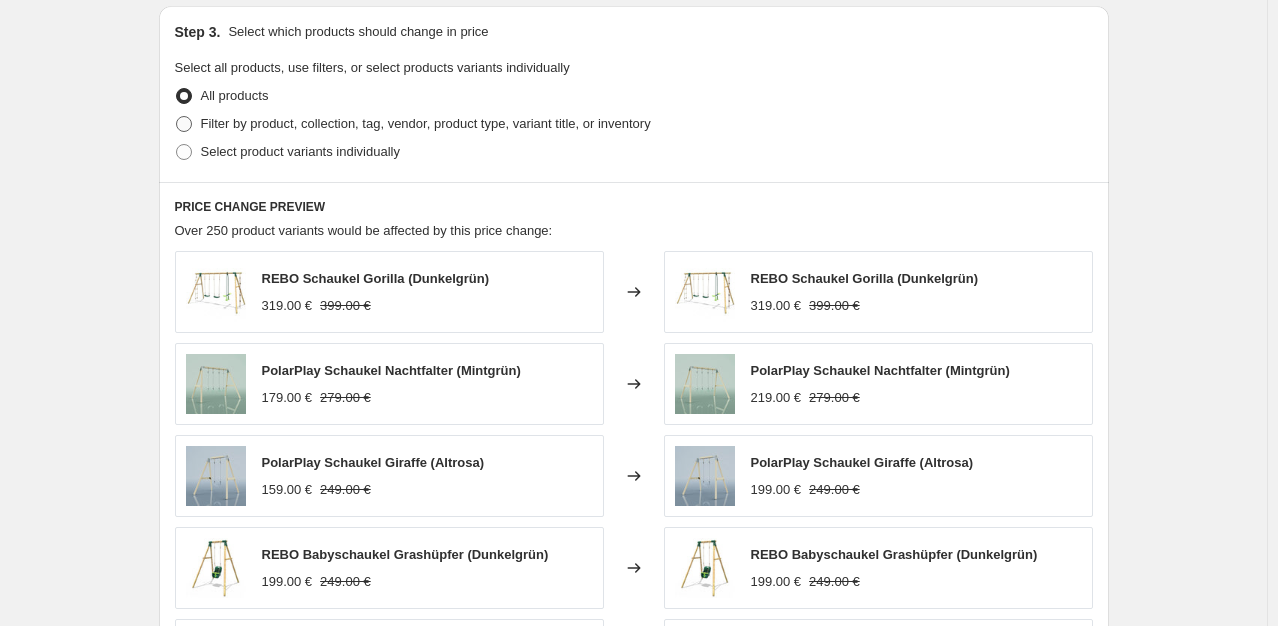 click at bounding box center (184, 124) 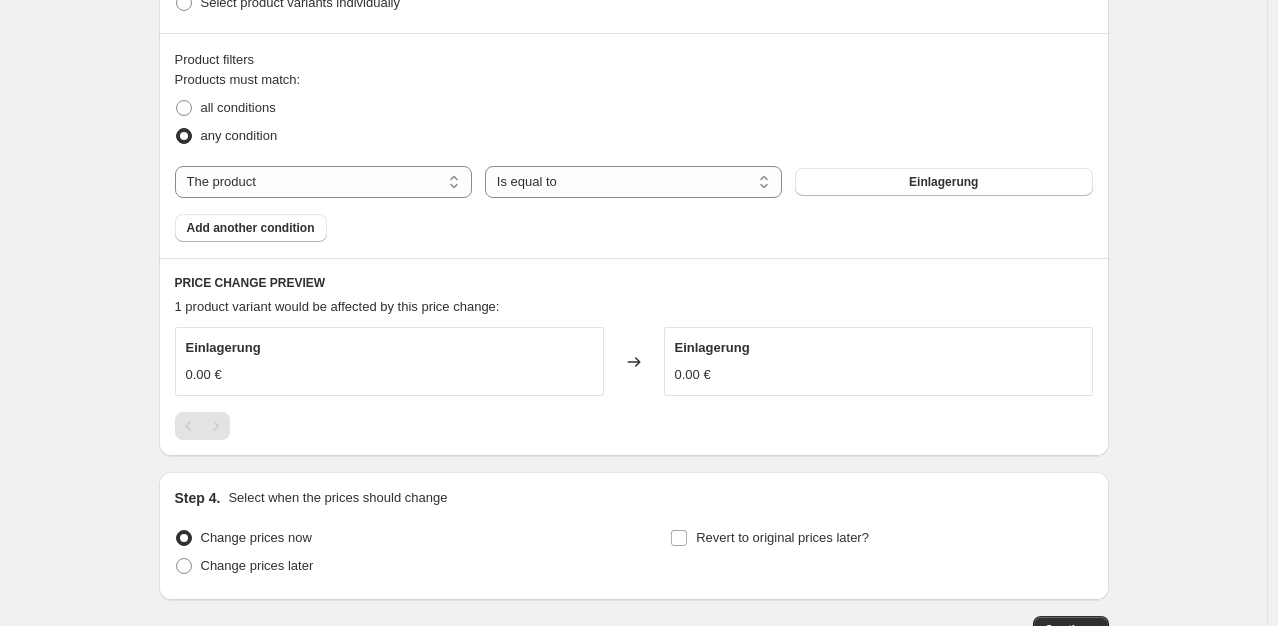 scroll, scrollTop: 1330, scrollLeft: 0, axis: vertical 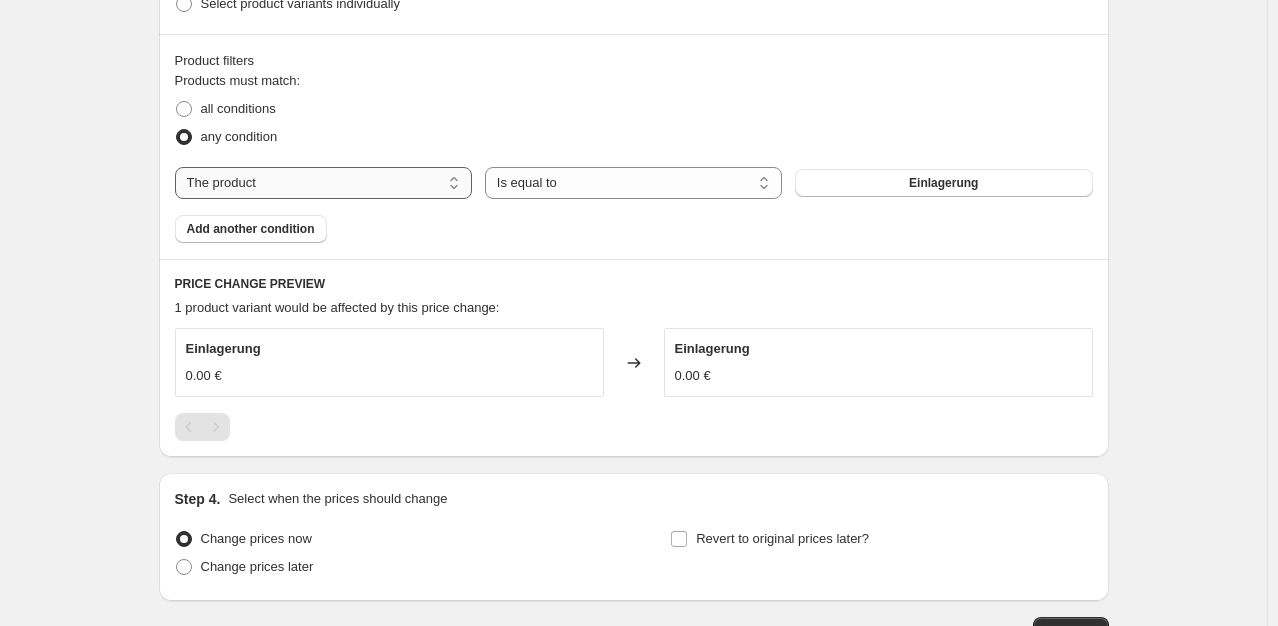 click on "The product The product's collection The product's tag The product's vendor The product's type The product's status The variant's title Inventory quantity" at bounding box center [323, 183] 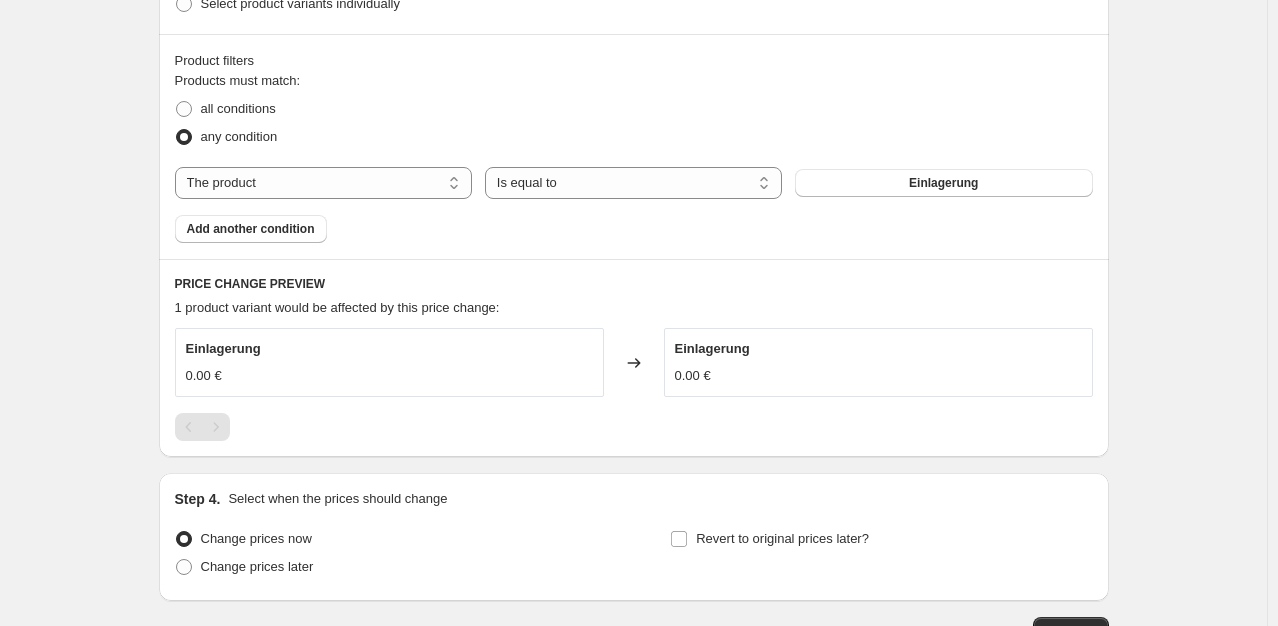 select on "tag" 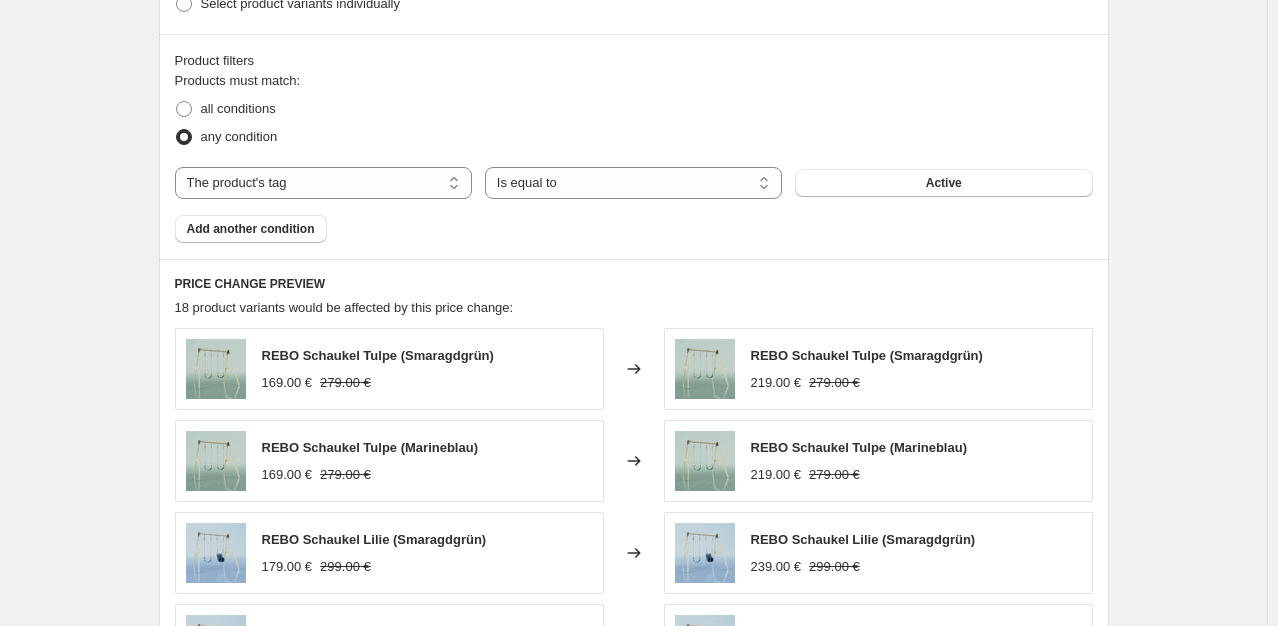 click on "The product The product's collection The product's tag The product's vendor The product's type The product's status The variant's title Inventory quantity The product's tag Is equal to Is not equal to Is equal to Active" at bounding box center (634, 183) 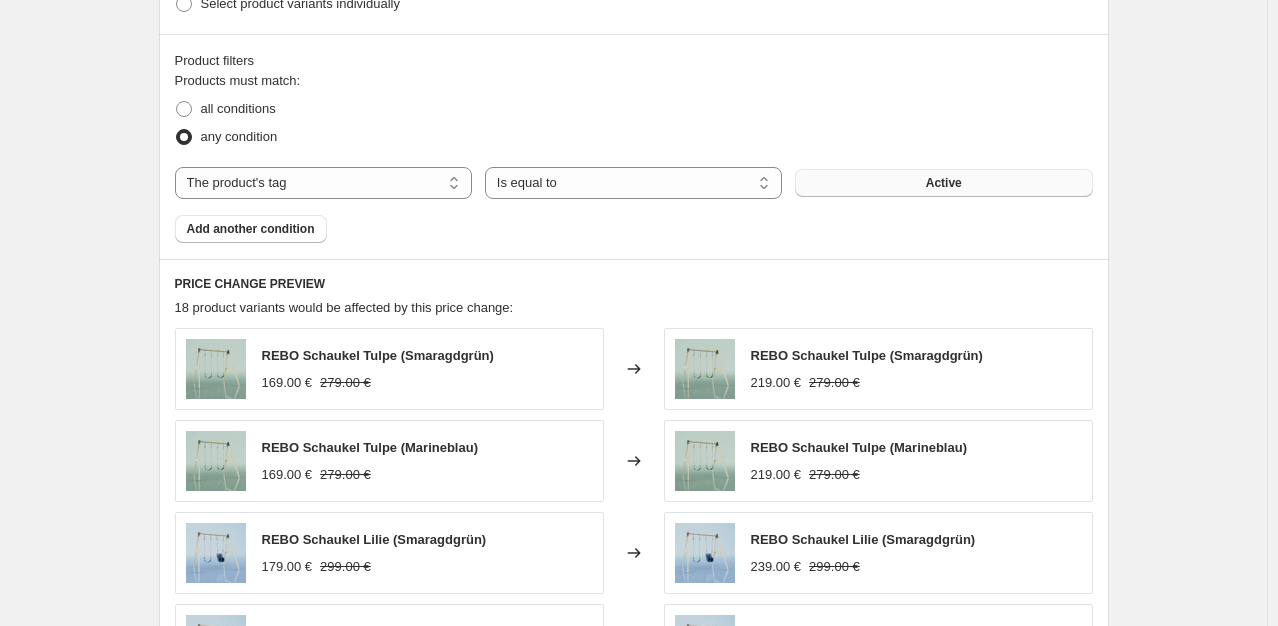 click on "Active" at bounding box center [943, 183] 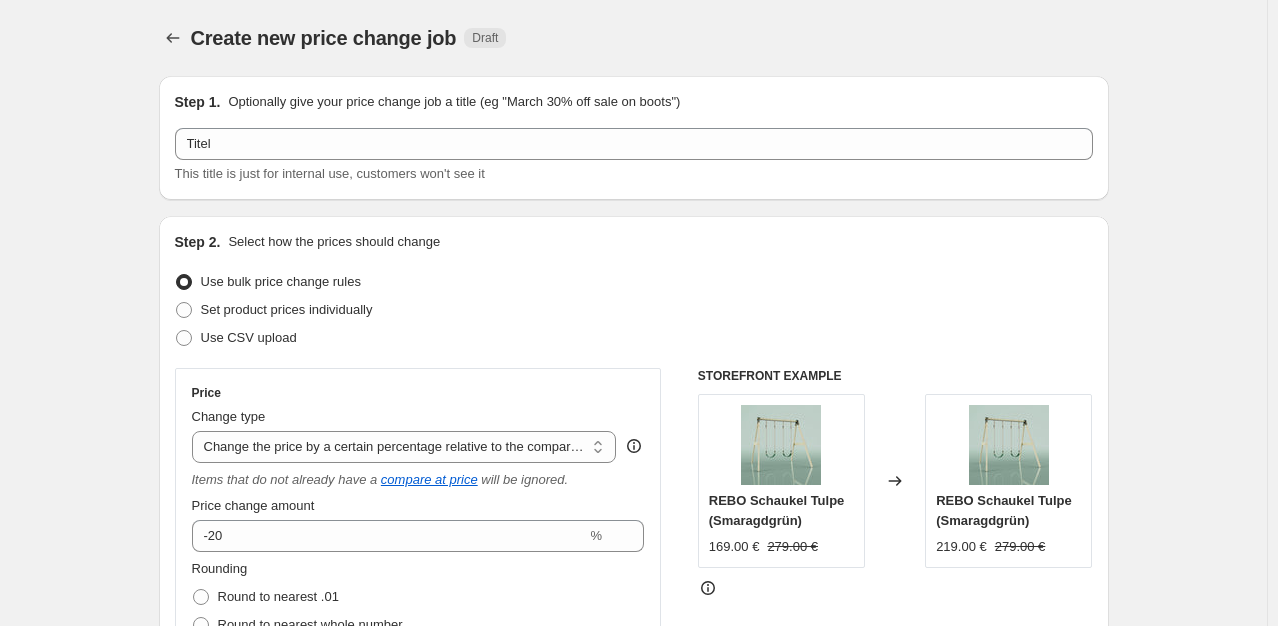scroll, scrollTop: 1330, scrollLeft: 0, axis: vertical 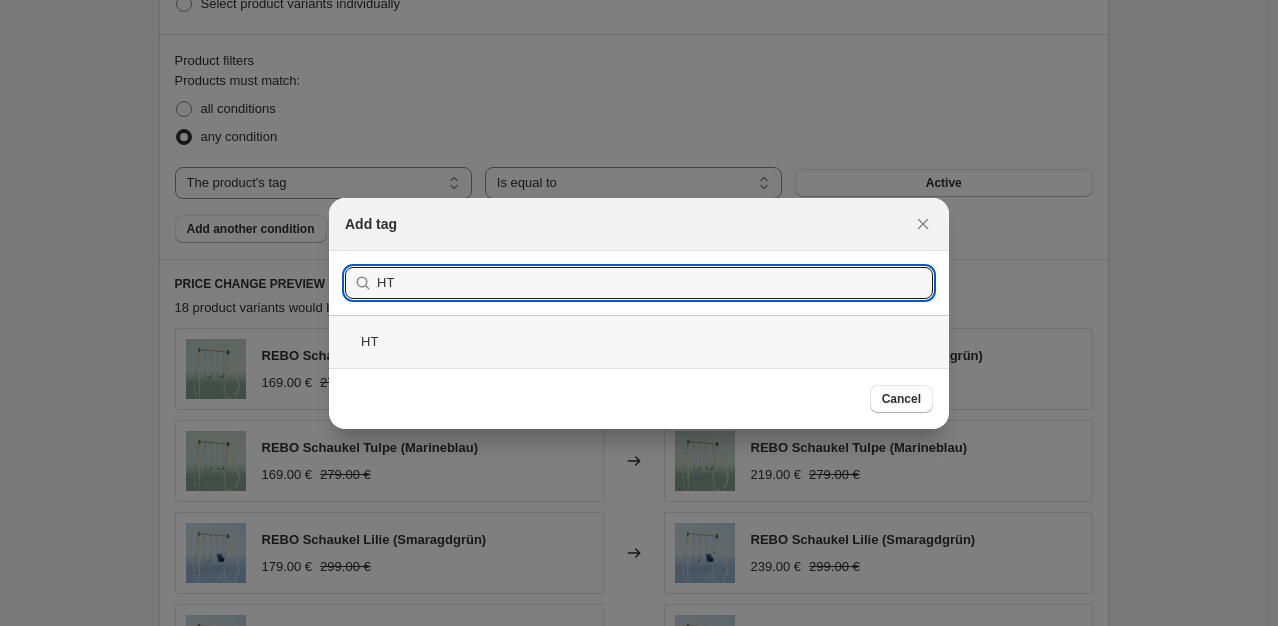 type on "HT" 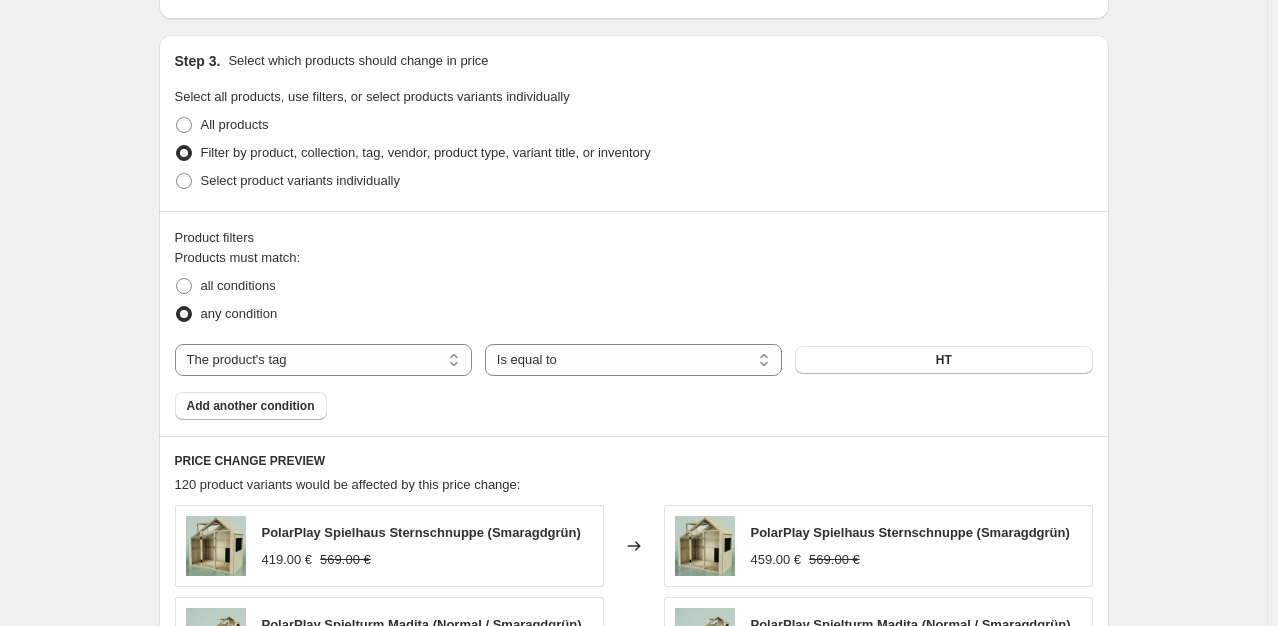 scroll, scrollTop: 1123, scrollLeft: 0, axis: vertical 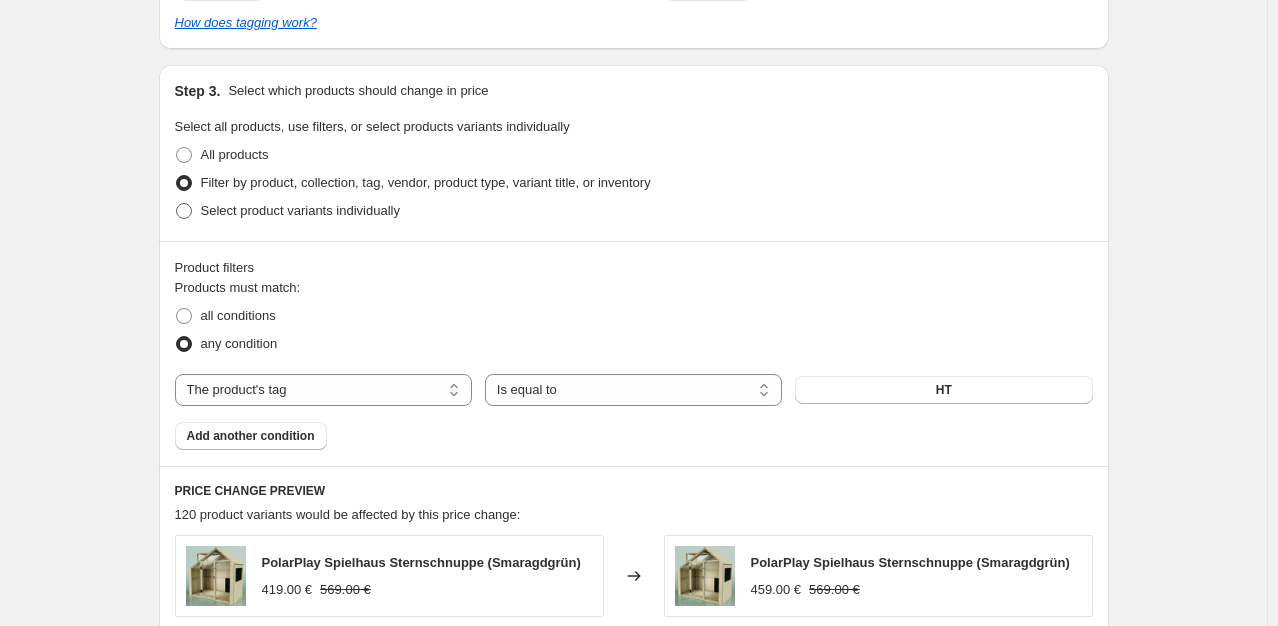 click at bounding box center (184, 211) 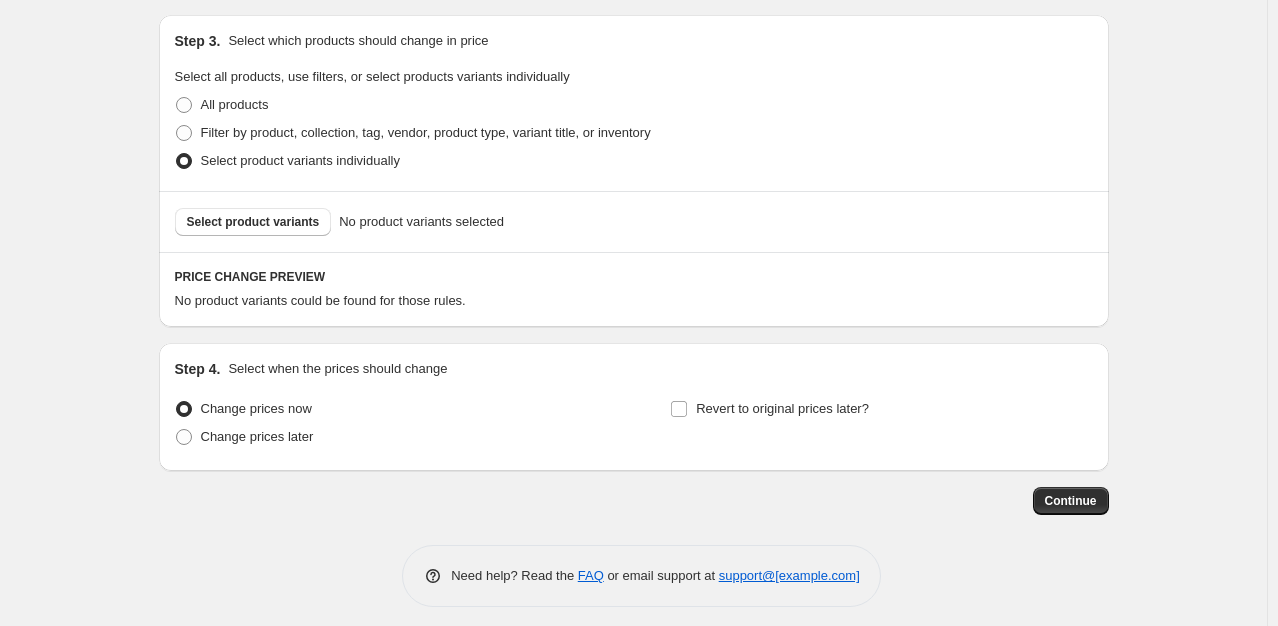 scroll, scrollTop: 1175, scrollLeft: 0, axis: vertical 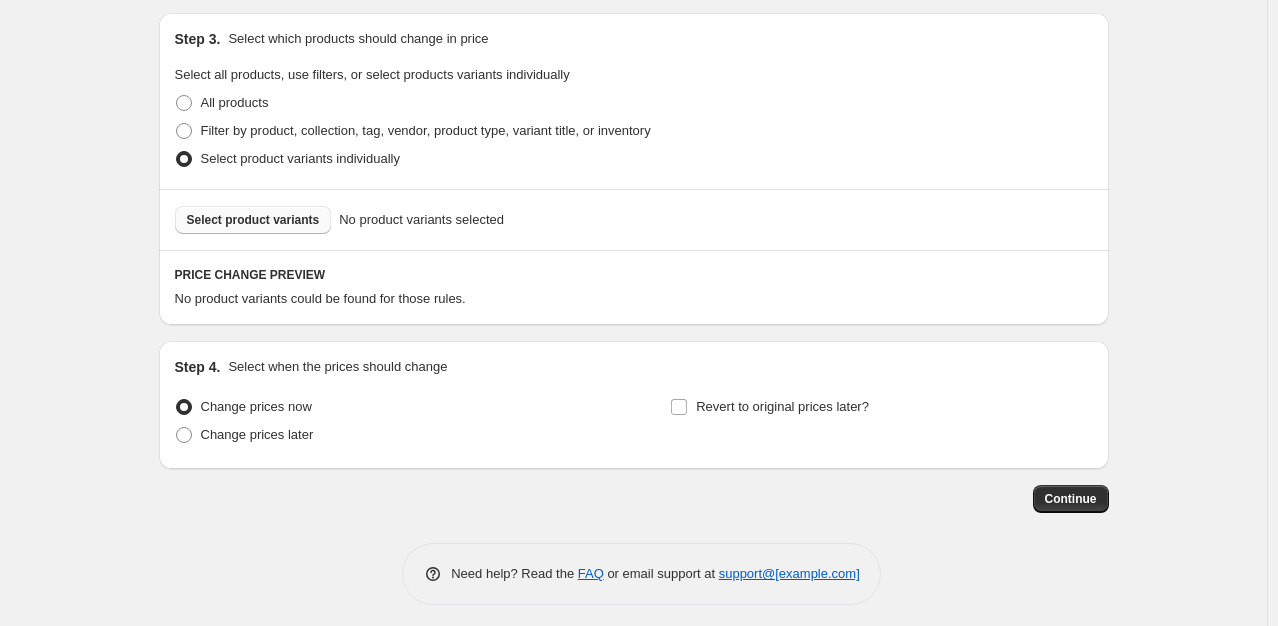 click on "Select product variants" at bounding box center [253, 220] 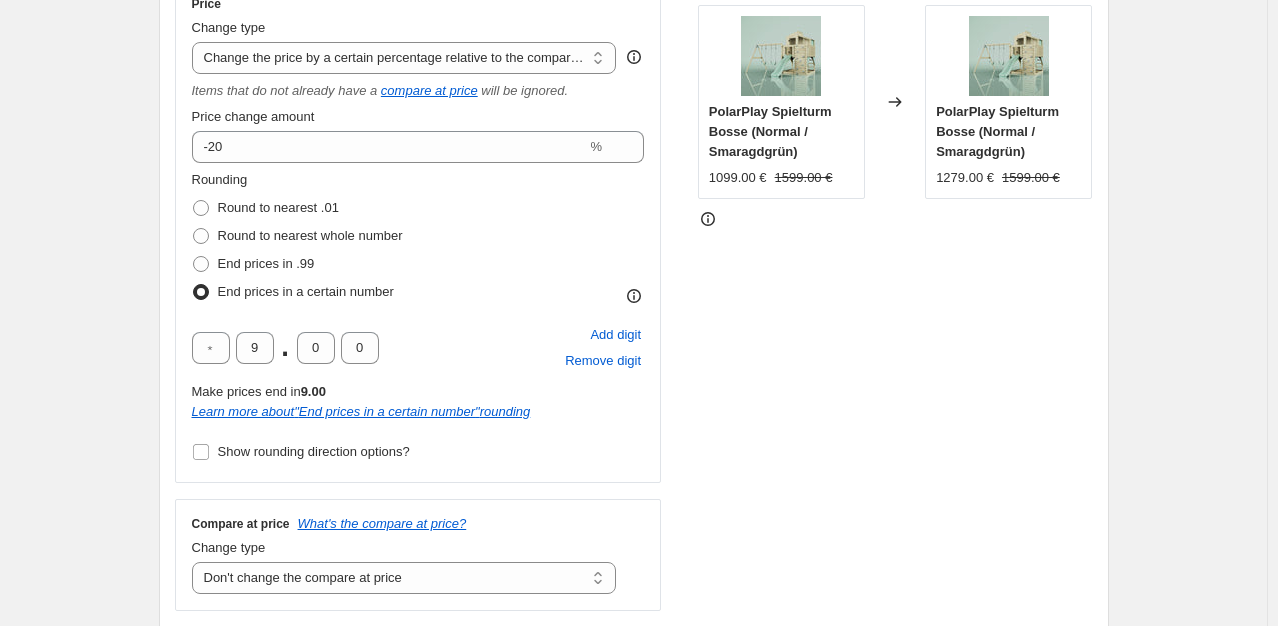 scroll, scrollTop: 358, scrollLeft: 0, axis: vertical 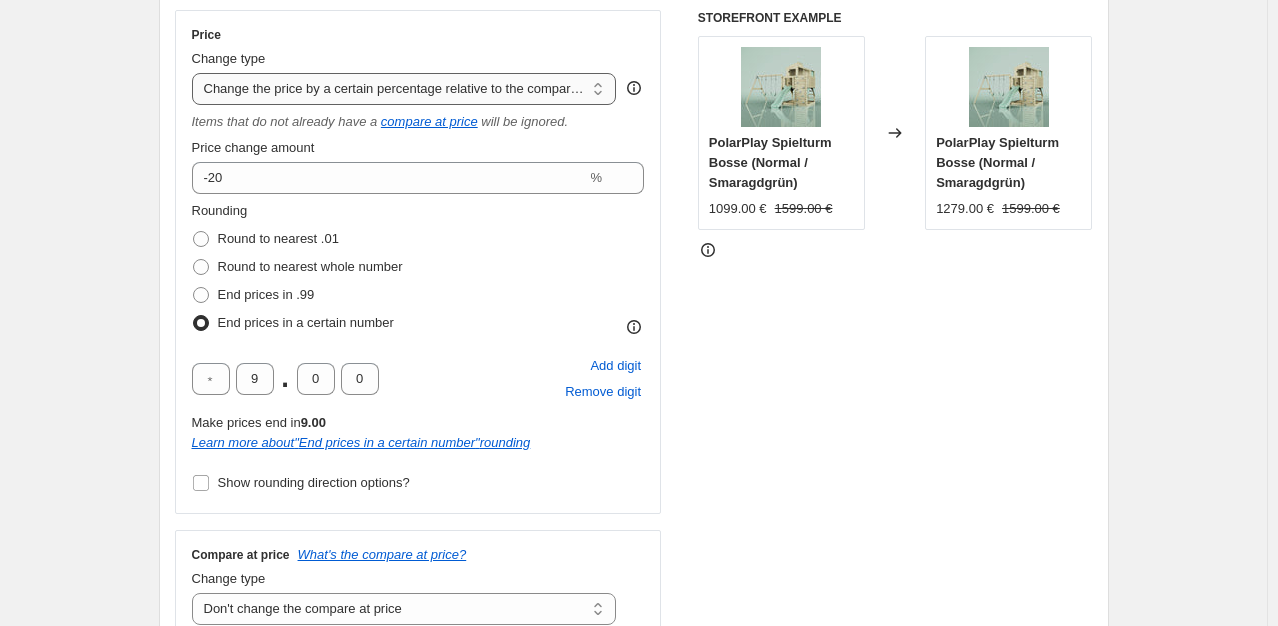 click on "Change the price to a certain amount Change the price by a certain amount Change the price by a certain percentage Change the price to the current compare at price (price before sale) Change the price by a certain amount relative to the compare at price Change the price by a certain percentage relative to the compare at price Don't change the price Change the price by a certain percentage relative to the cost per item Change price to certain cost margin" at bounding box center (404, 89) 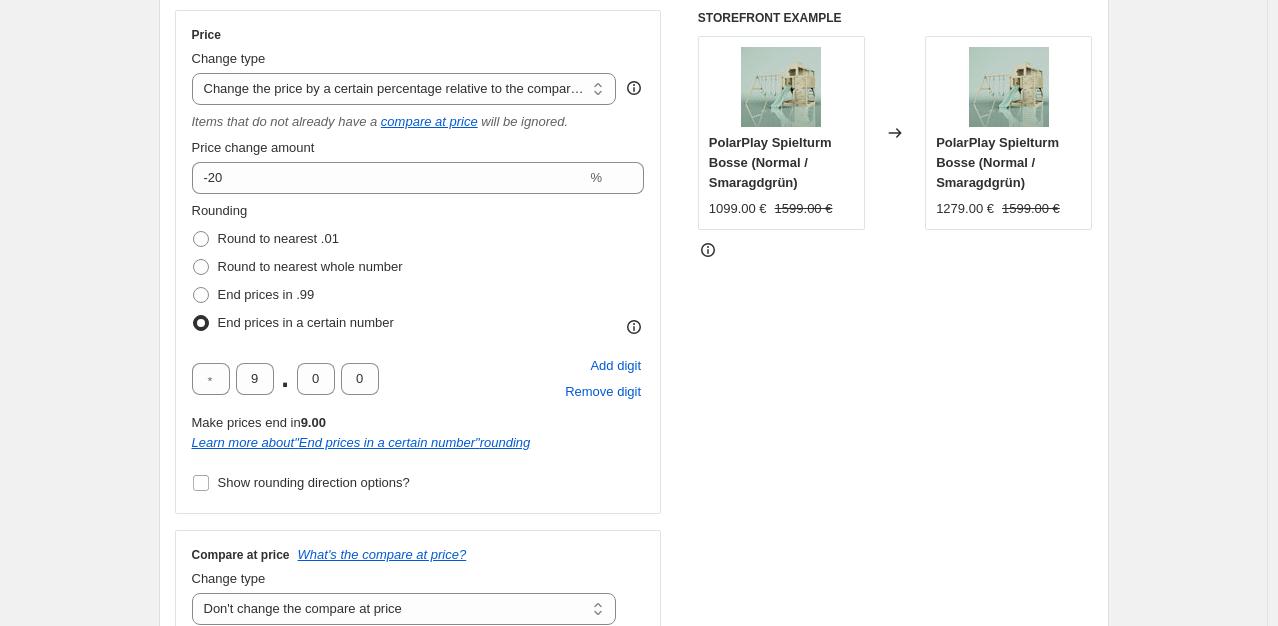click on "STOREFRONT EXAMPLE PolarPlay Spielturm Bosse (Normal / Smaragdgrün) 1099.00 € 1599.00 € Changed to PolarPlay Spielturm Bosse (Normal / Smaragdgrün) 1279.00 € 1599.00 €" at bounding box center (895, 326) 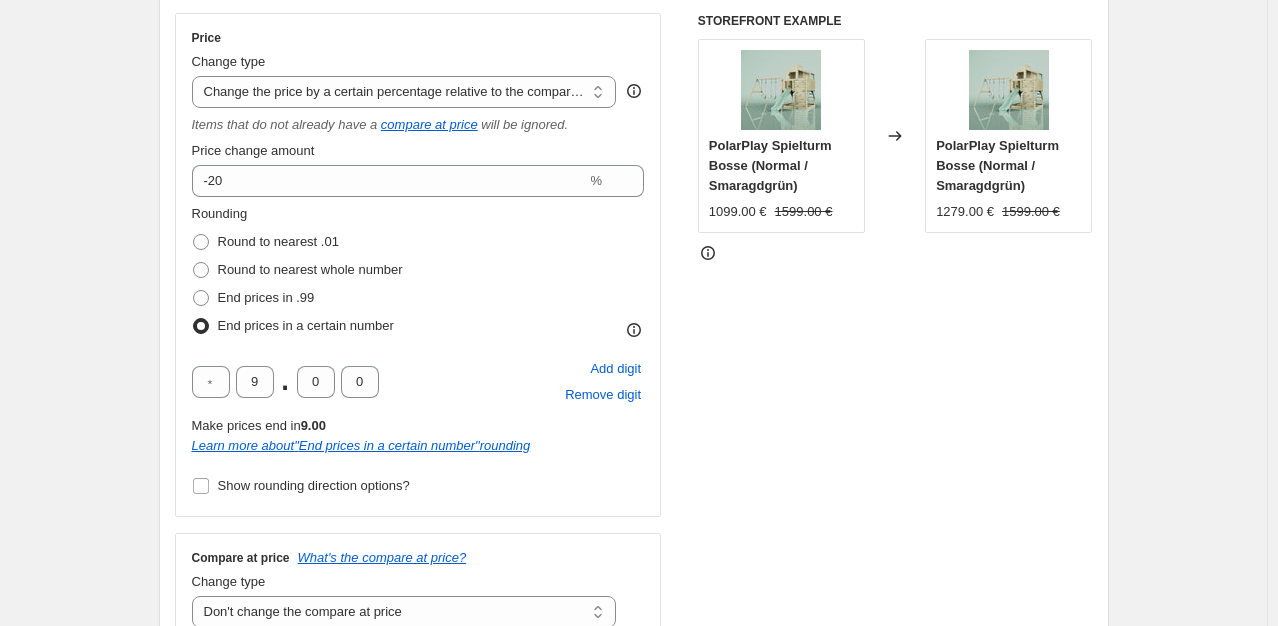 scroll, scrollTop: 289, scrollLeft: 0, axis: vertical 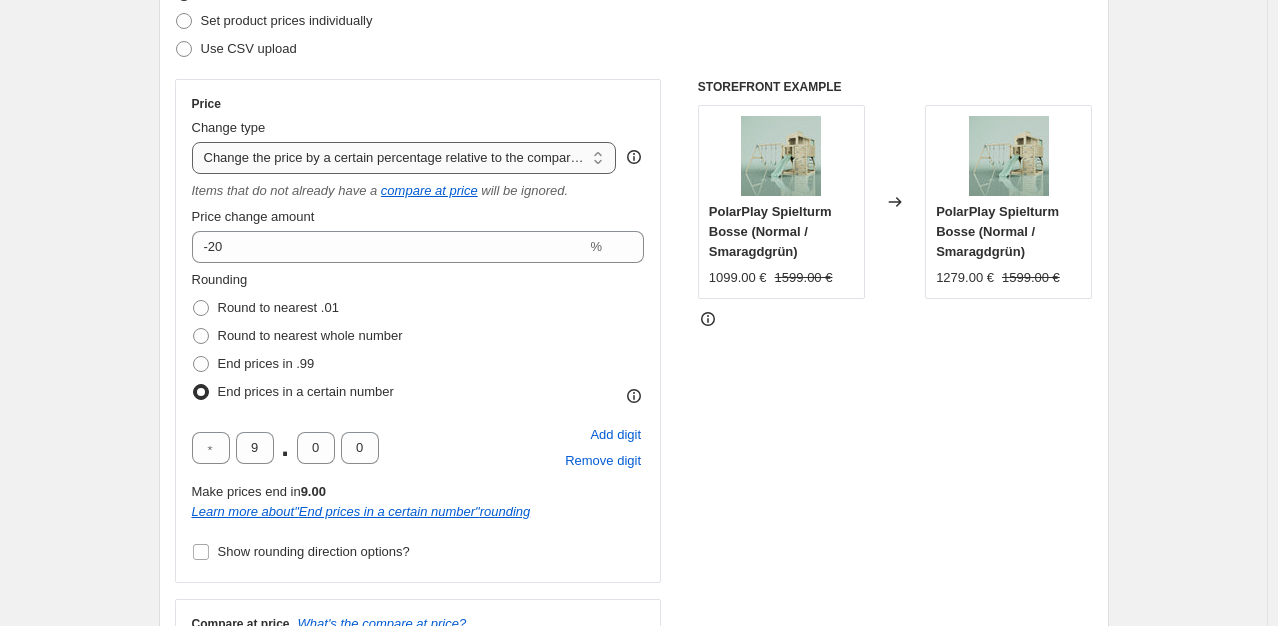 click on "Change the price to a certain amount Change the price by a certain amount Change the price by a certain percentage Change the price to the current compare at price (price before sale) Change the price by a certain amount relative to the compare at price Change the price by a certain percentage relative to the compare at price Don't change the price Change the price by a certain percentage relative to the cost per item Change price to certain cost margin" at bounding box center (404, 158) 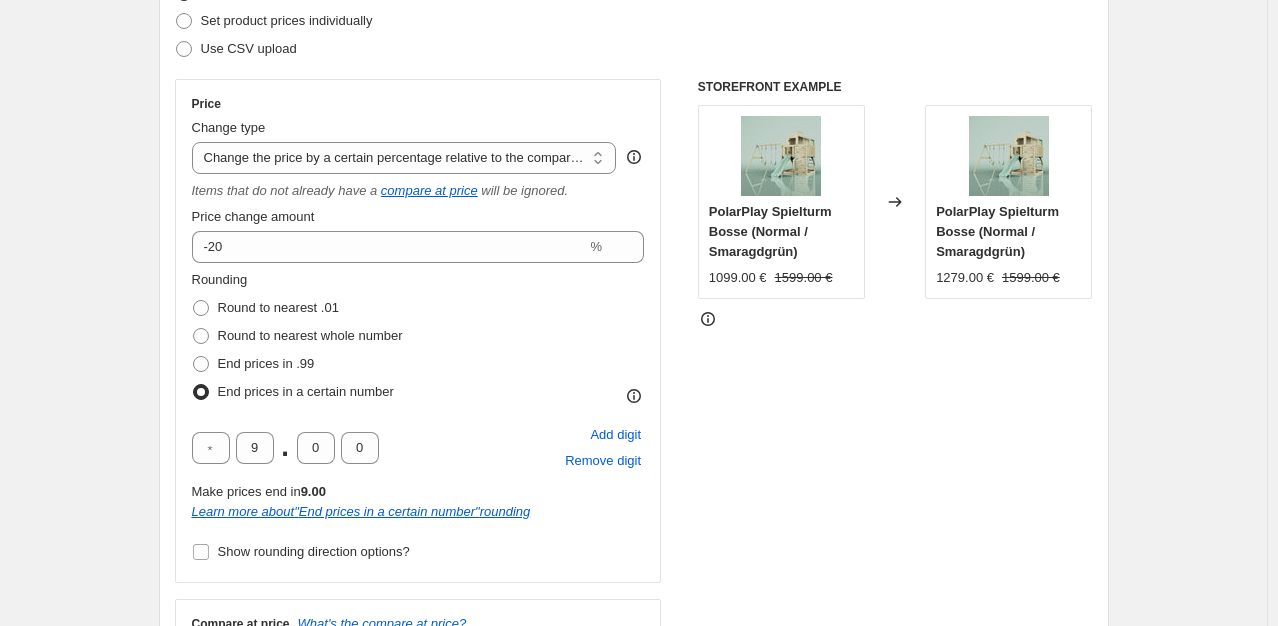 click on "STOREFRONT EXAMPLE PolarPlay Spielturm Bosse (Normal / Smaragdgrün) 1099.00 € 1599.00 € Changed to PolarPlay Spielturm Bosse (Normal / Smaragdgrün) 1279.00 € 1599.00 €" at bounding box center (895, 395) 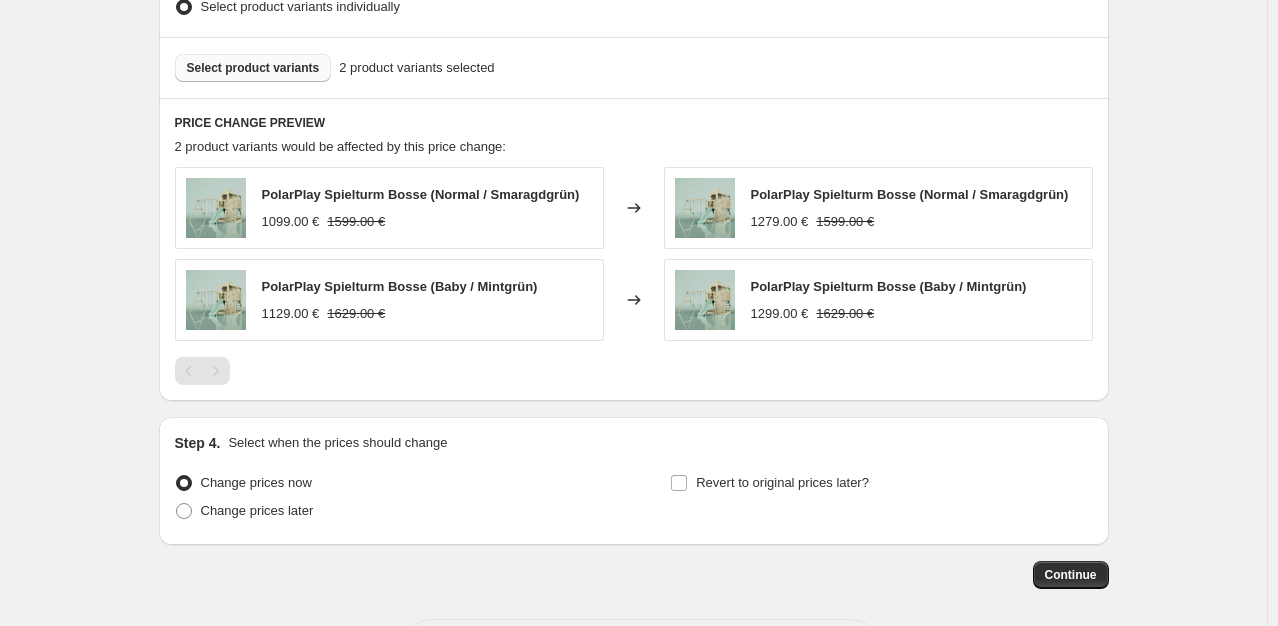 scroll, scrollTop: 1411, scrollLeft: 0, axis: vertical 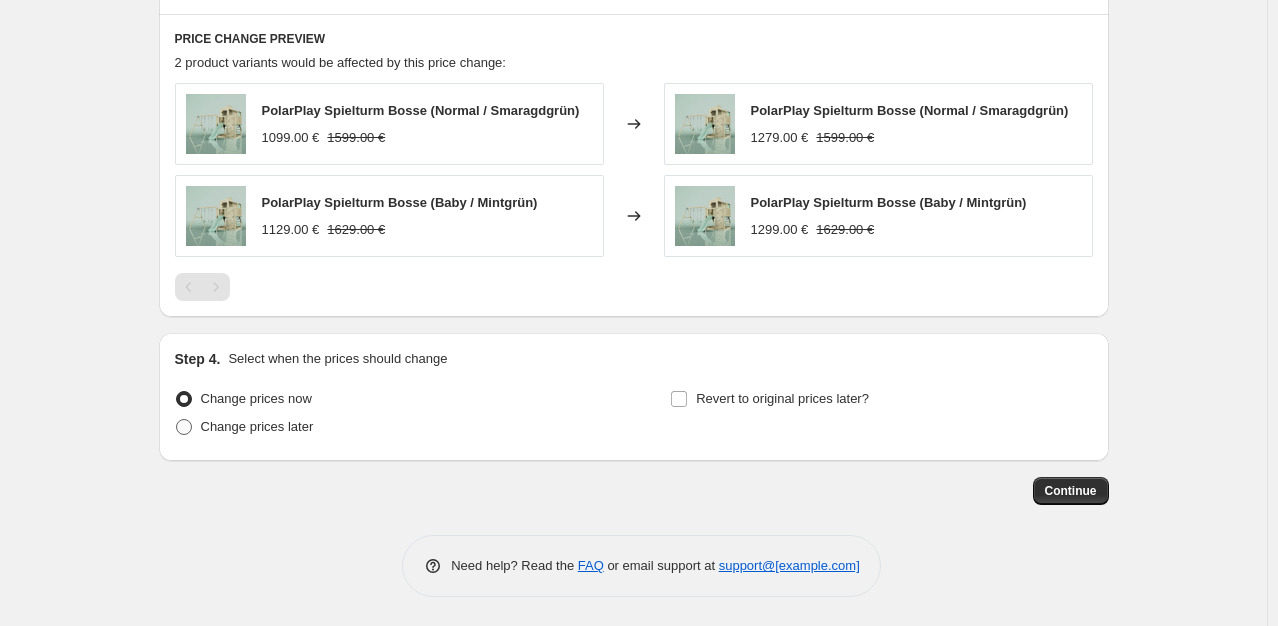 click at bounding box center (184, 427) 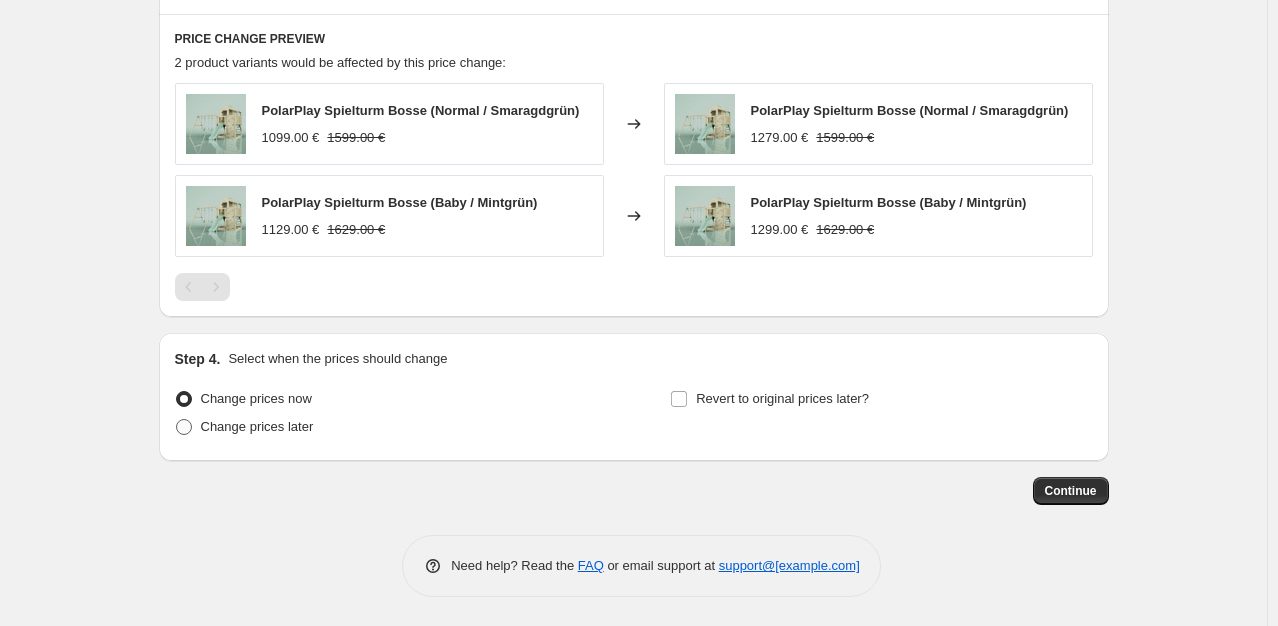 radio on "true" 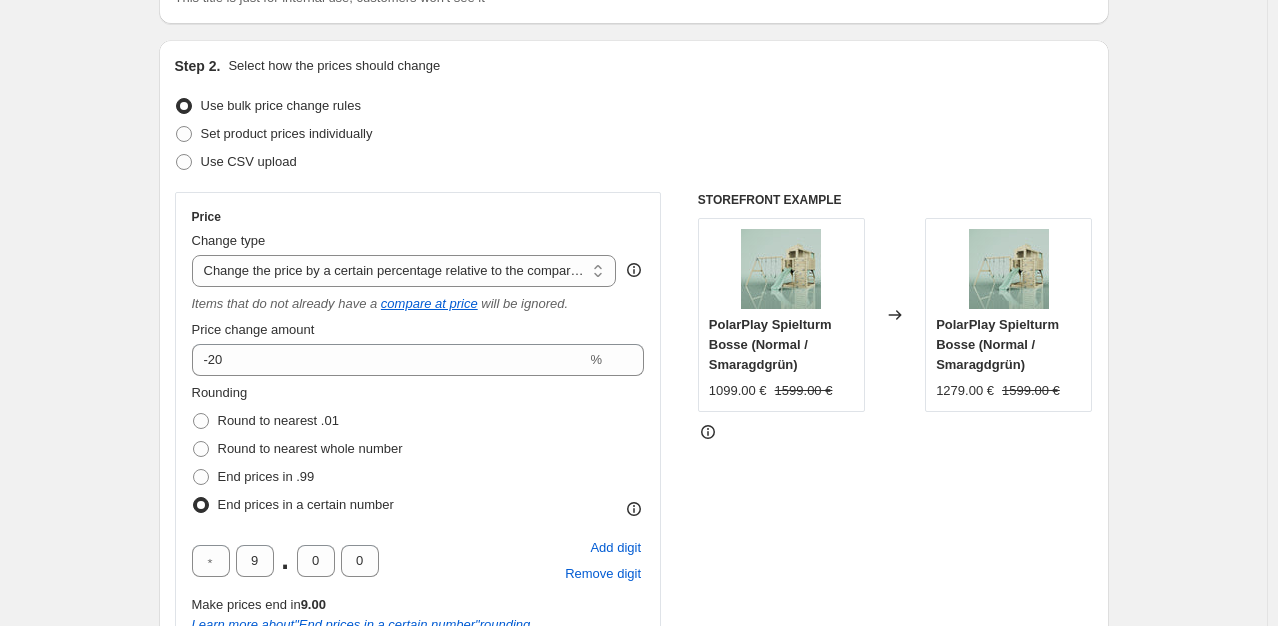 scroll, scrollTop: 0, scrollLeft: 0, axis: both 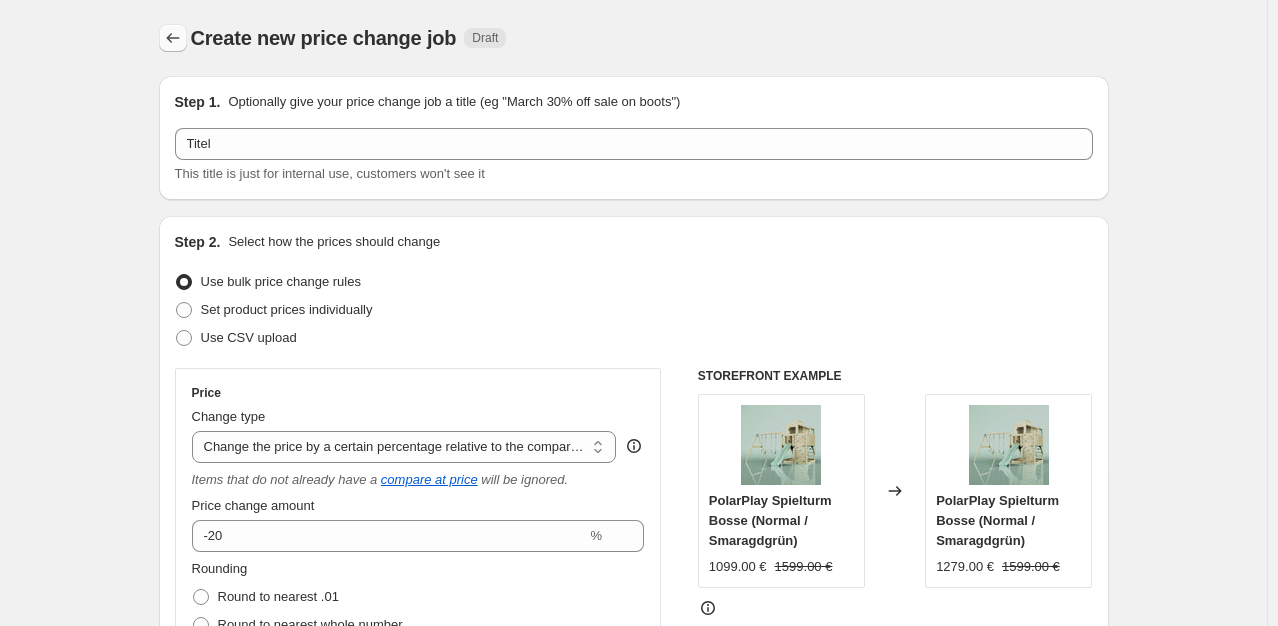 click 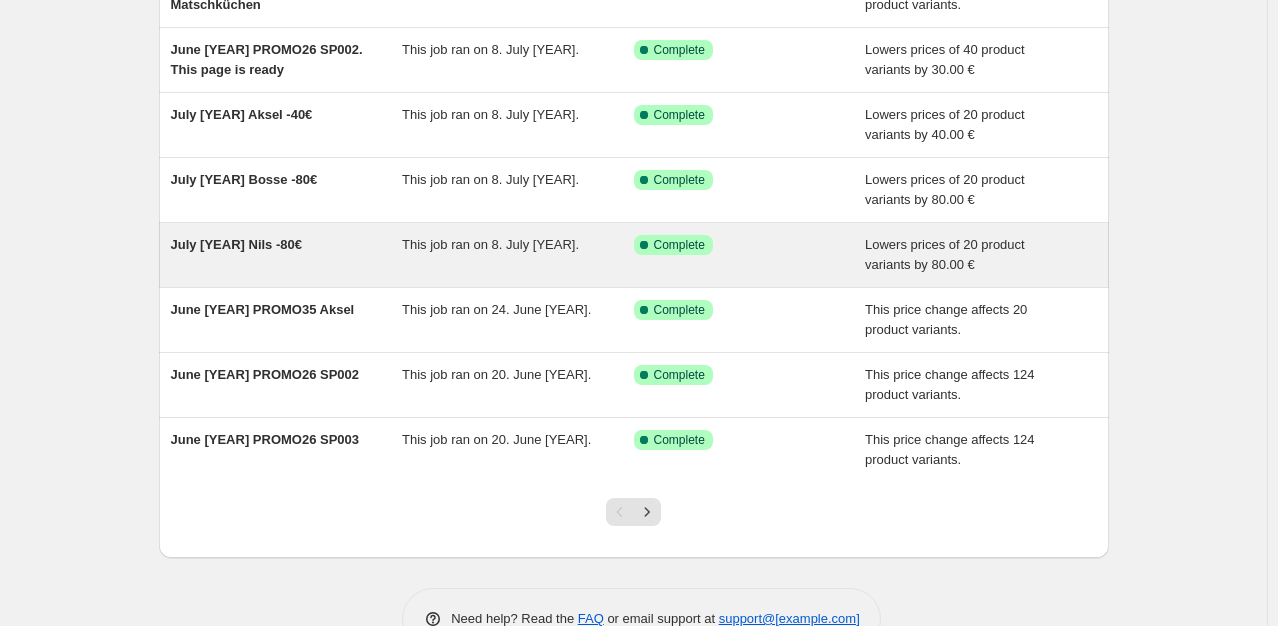 scroll, scrollTop: 360, scrollLeft: 0, axis: vertical 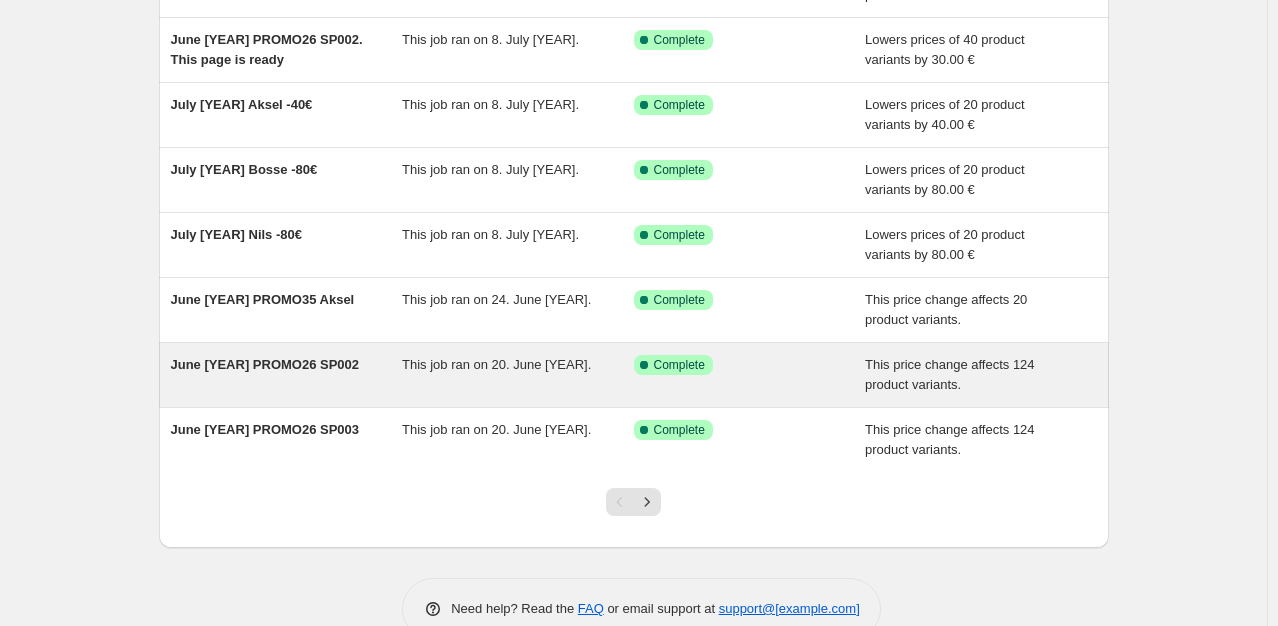 click on "Juni 2025 PROMO26 SP002" at bounding box center [287, 375] 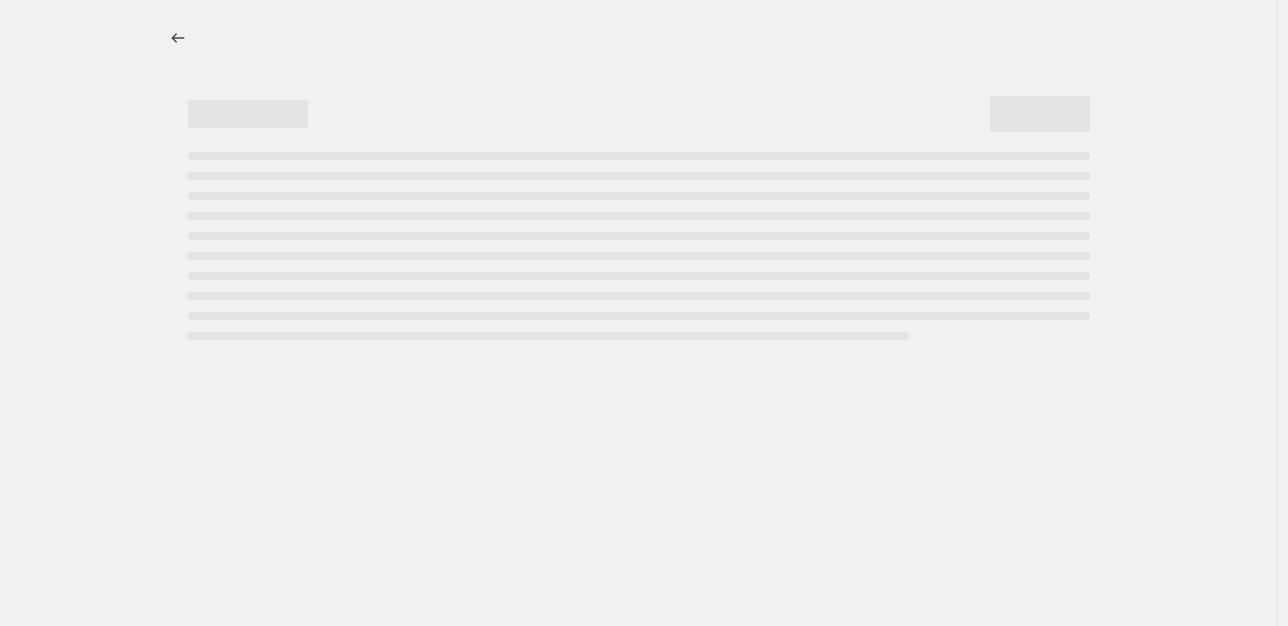select on "pcap" 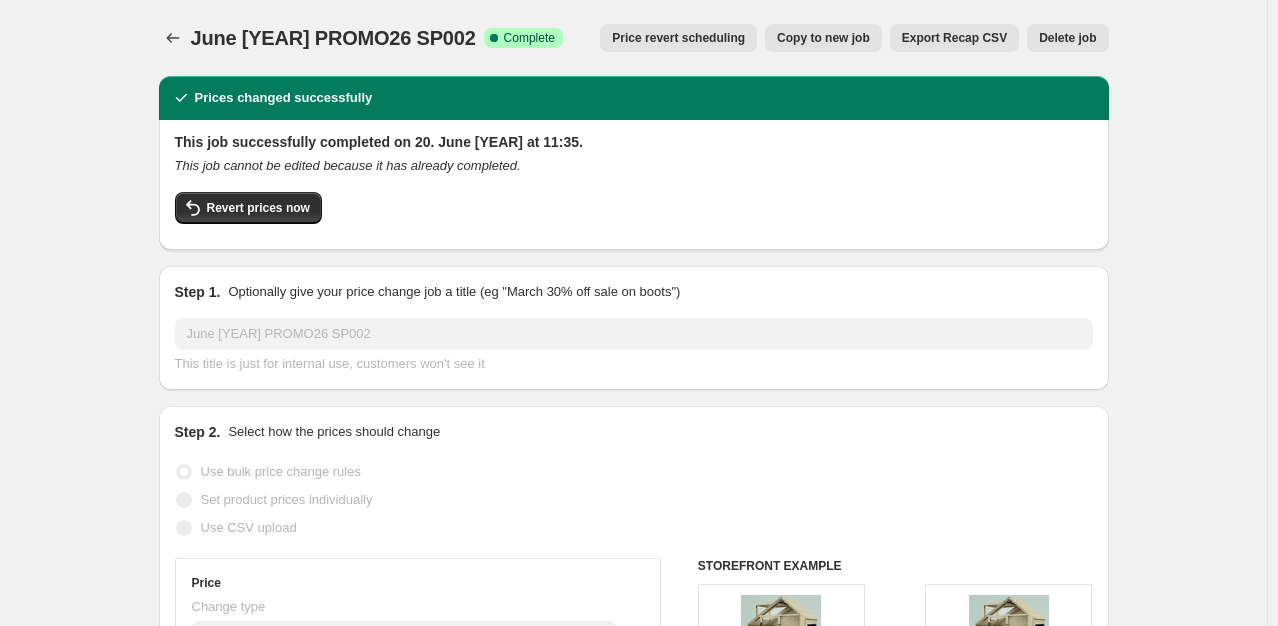 click on "Copy to new job" at bounding box center [823, 38] 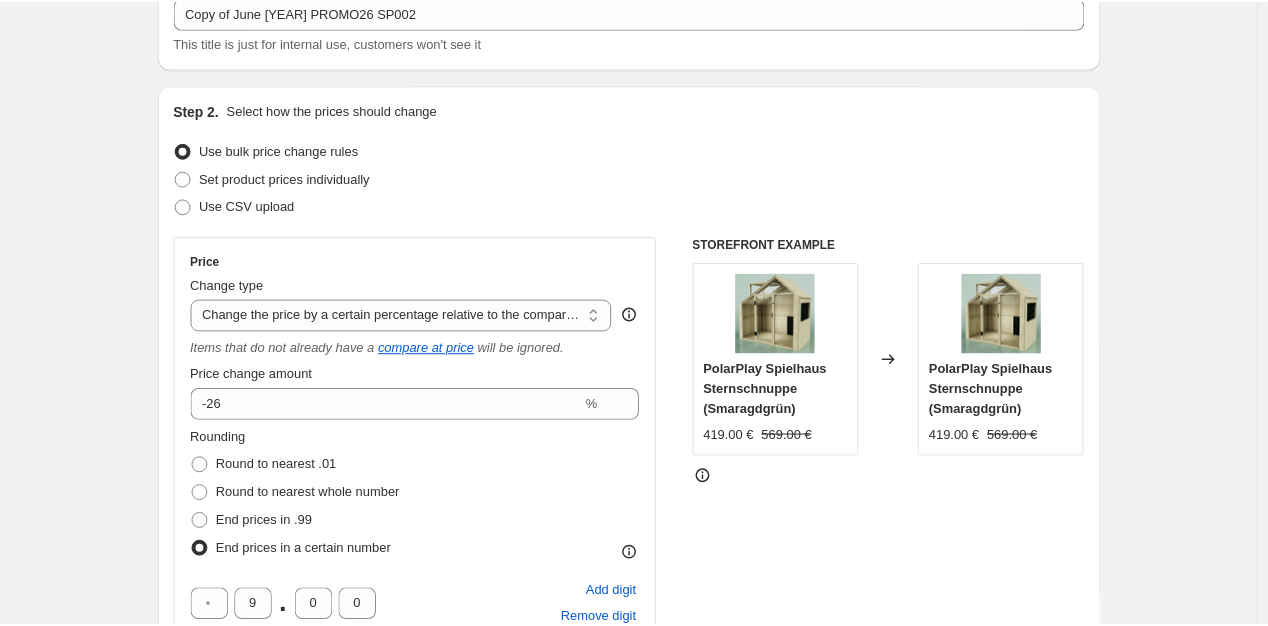 scroll, scrollTop: 0, scrollLeft: 0, axis: both 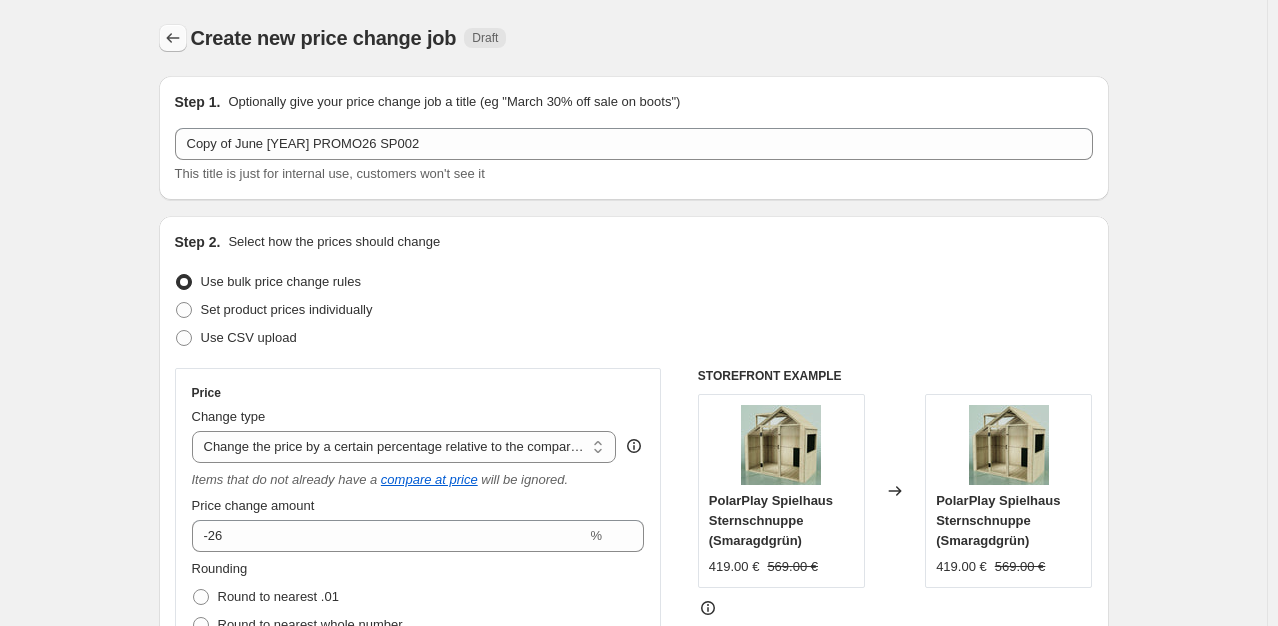click 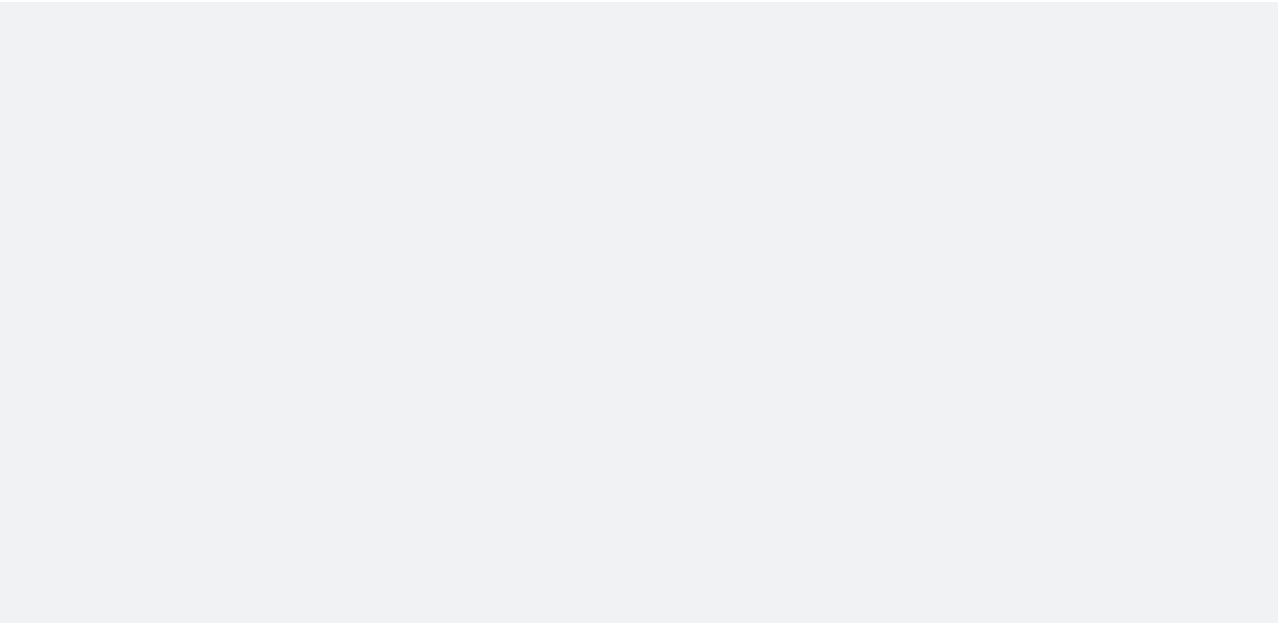 scroll, scrollTop: 0, scrollLeft: 0, axis: both 